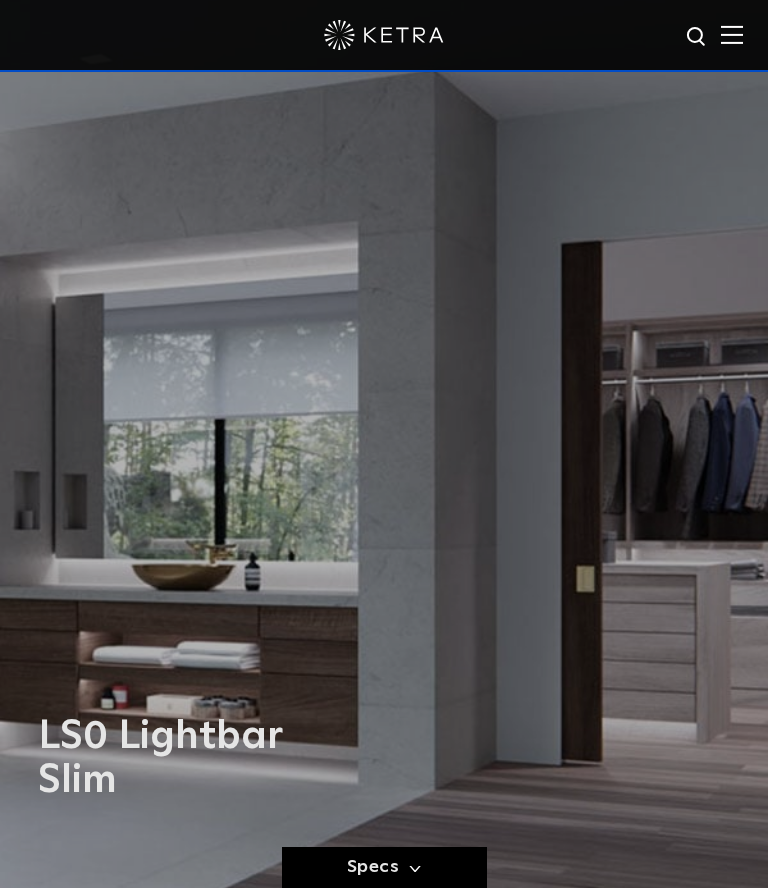 scroll, scrollTop: 0, scrollLeft: 0, axis: both 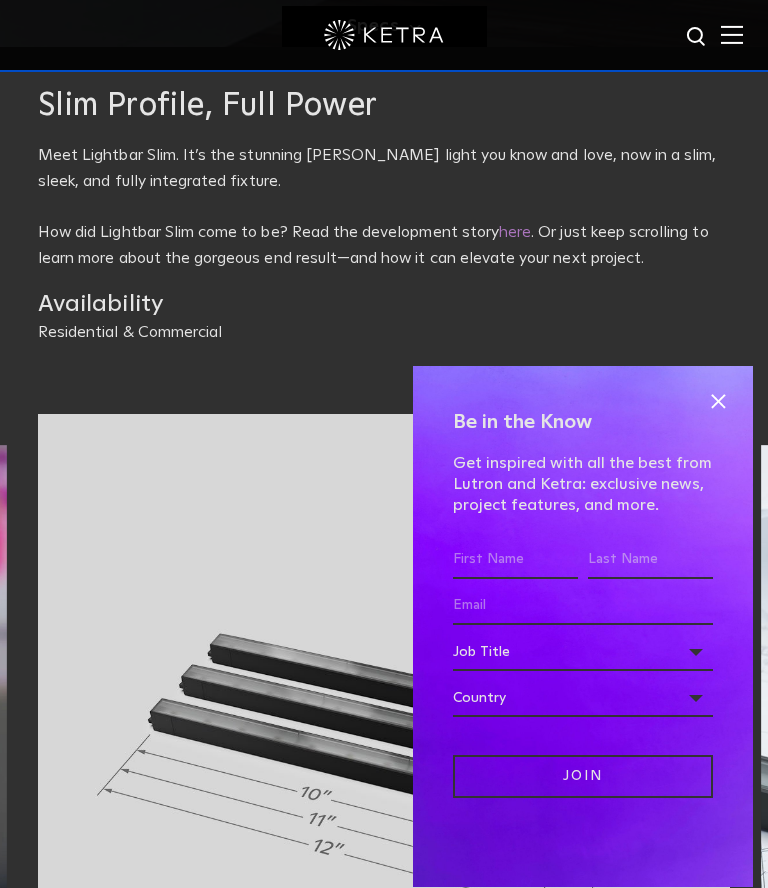 click at bounding box center (718, 401) 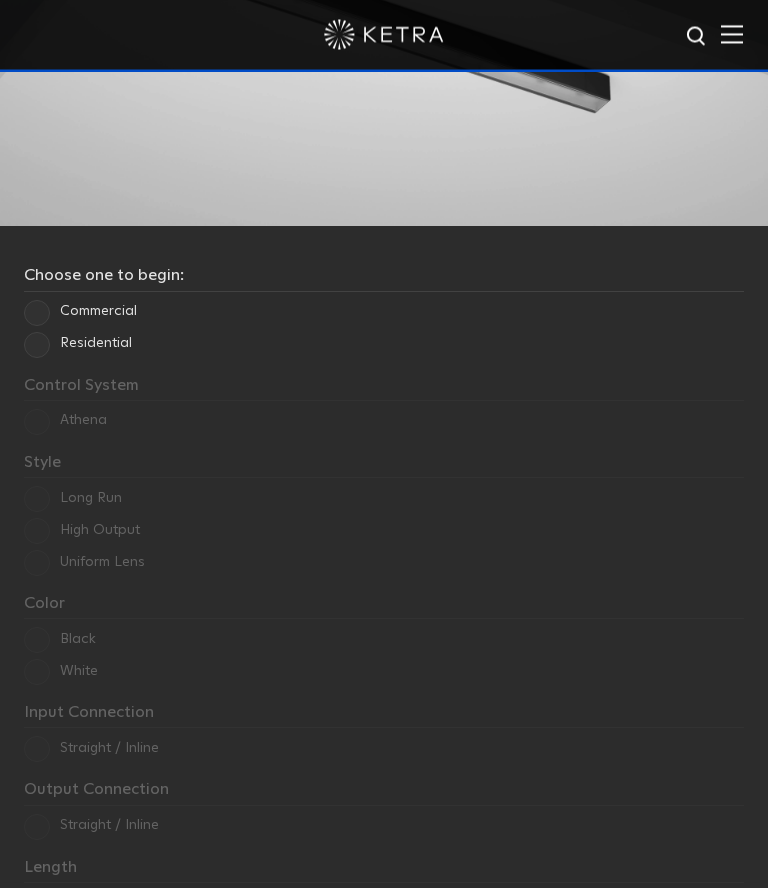 scroll, scrollTop: 2474, scrollLeft: 0, axis: vertical 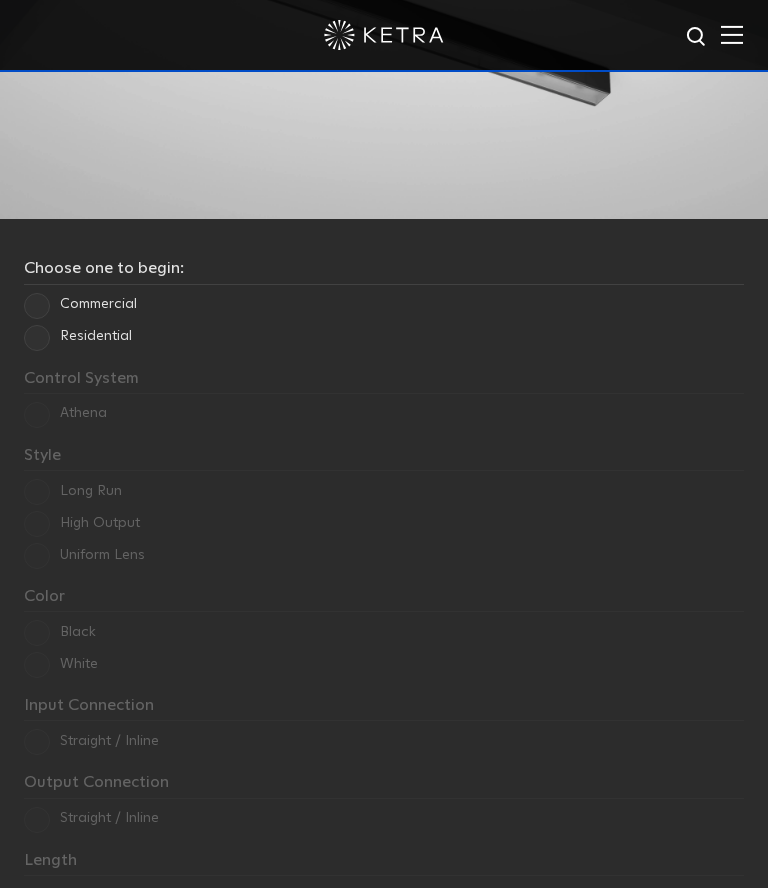 click on "Residential" at bounding box center (78, 336) 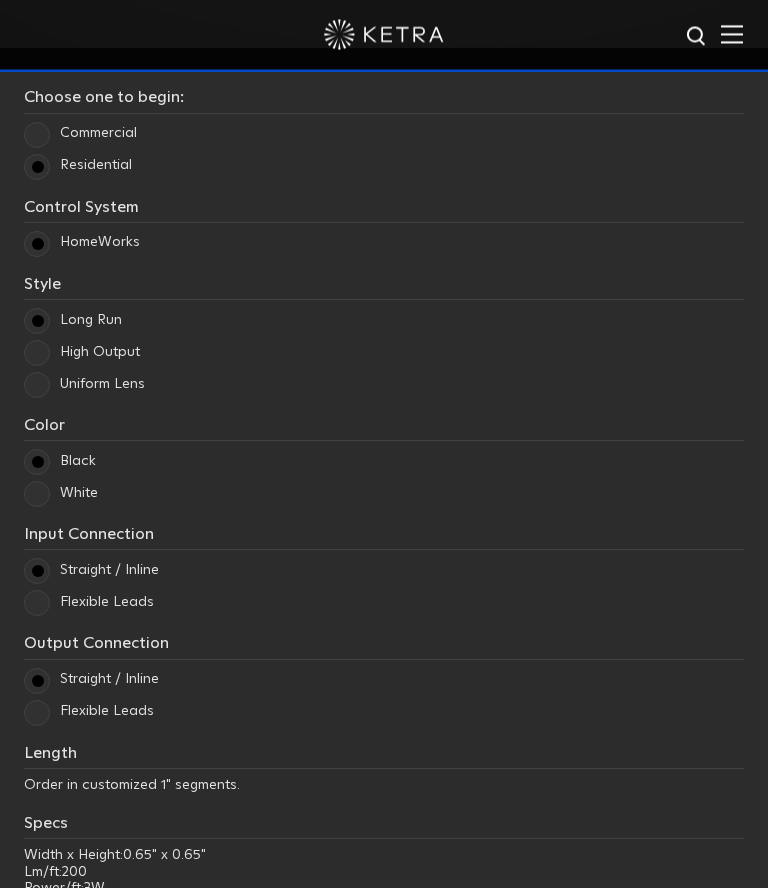 scroll, scrollTop: 2657, scrollLeft: 0, axis: vertical 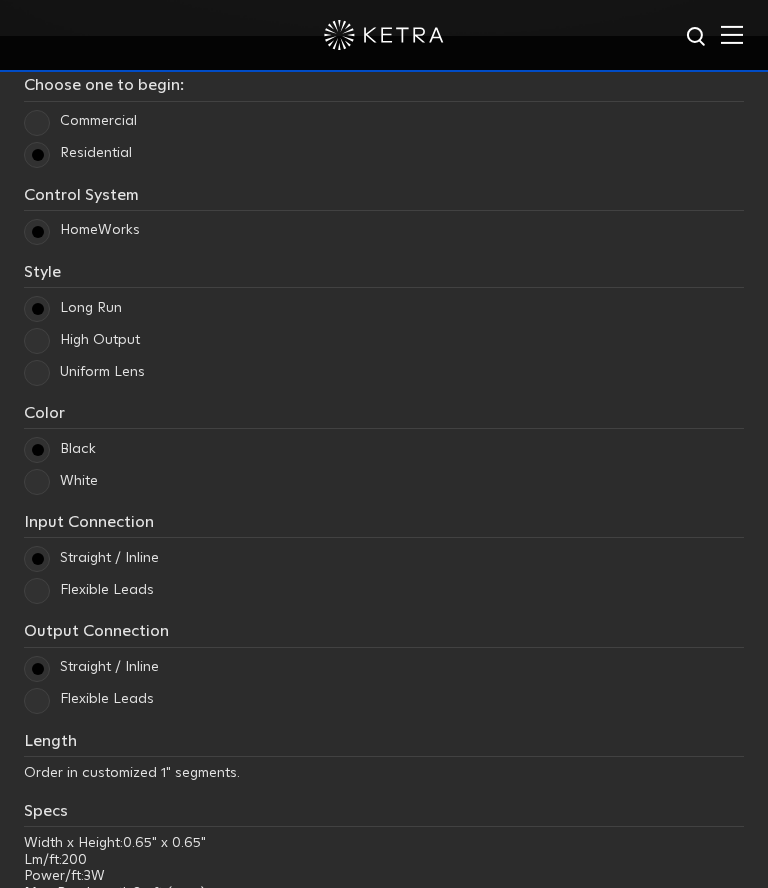 click on "High Output" at bounding box center (82, 340) 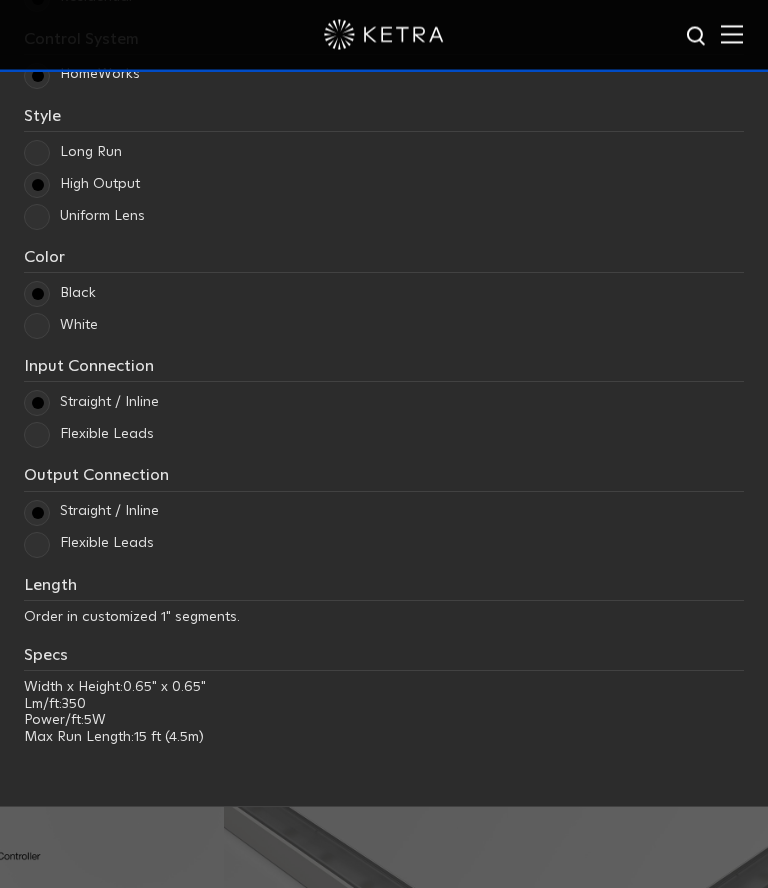 click on "White" at bounding box center [61, 326] 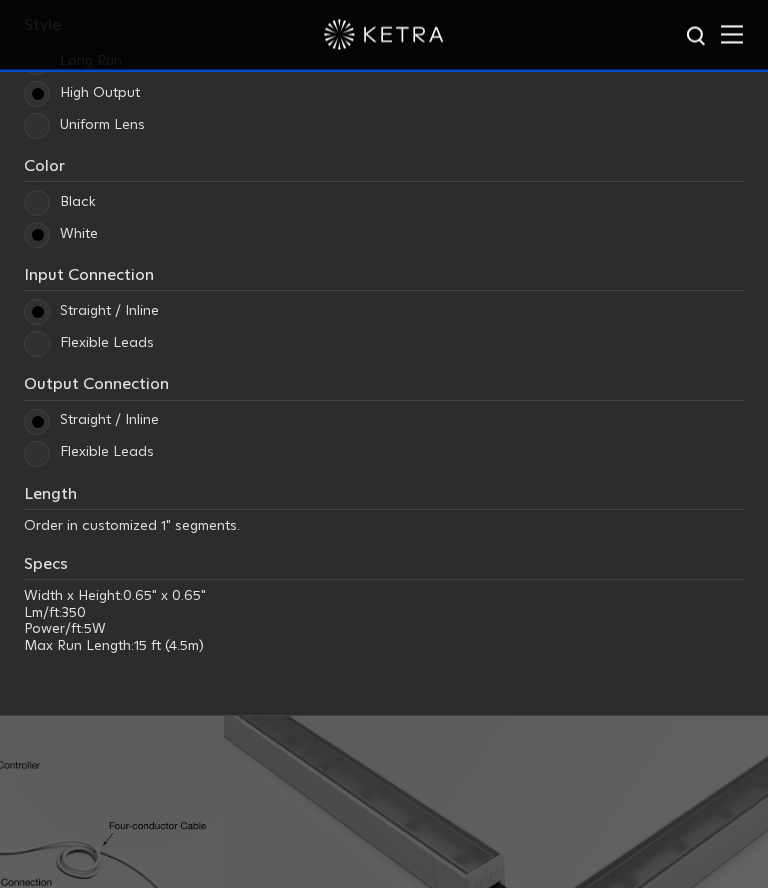 scroll, scrollTop: 2904, scrollLeft: 0, axis: vertical 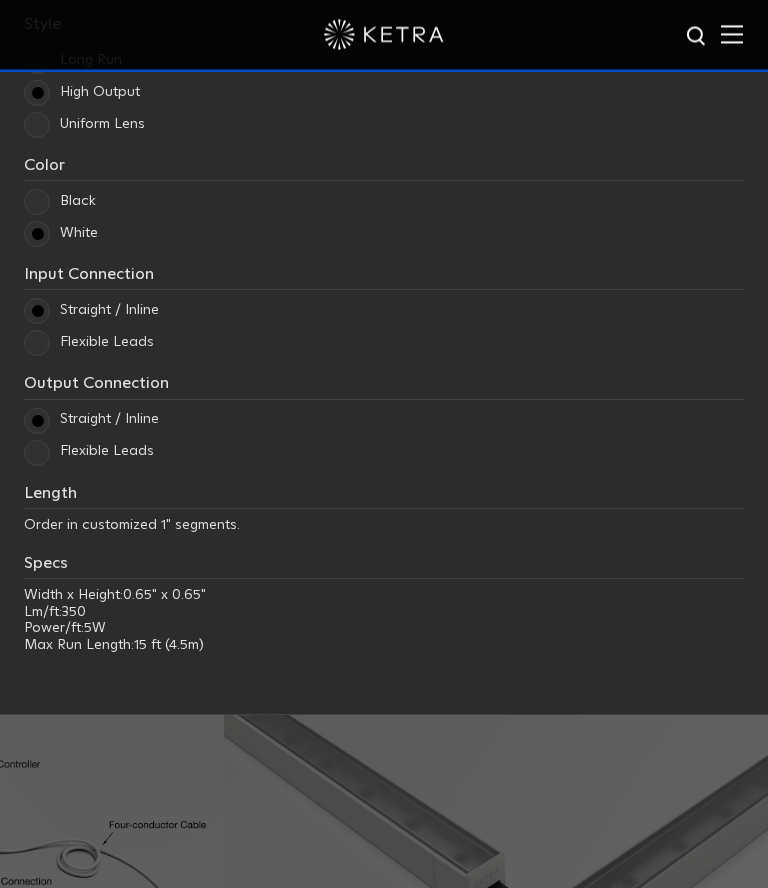 click on "Flexible Leads" at bounding box center [89, 343] 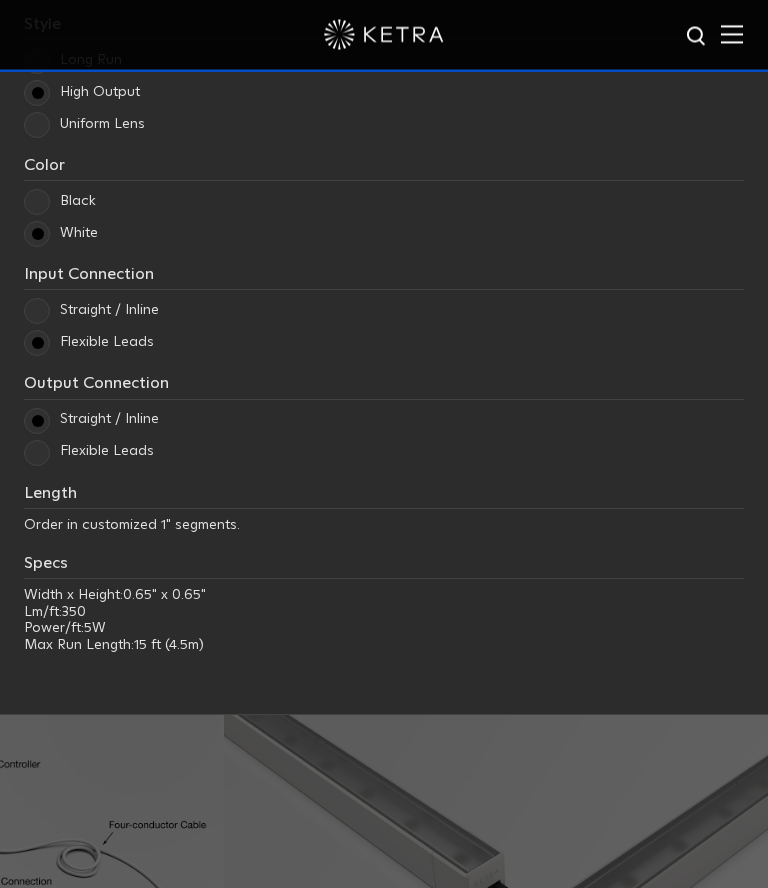 scroll, scrollTop: 2905, scrollLeft: 0, axis: vertical 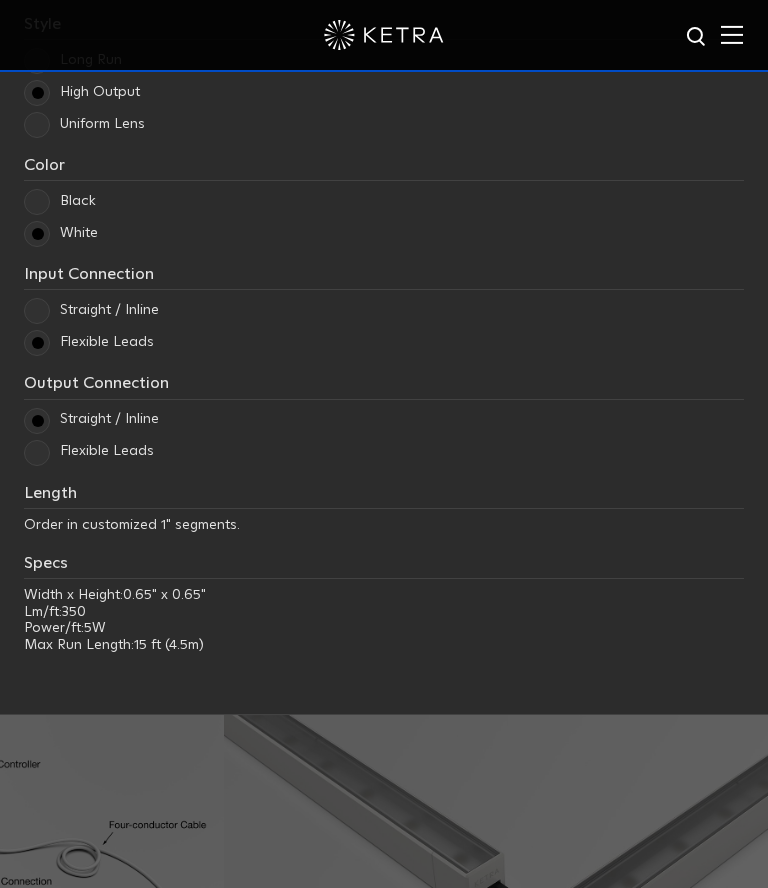 click on "Flexible Leads" at bounding box center [89, 451] 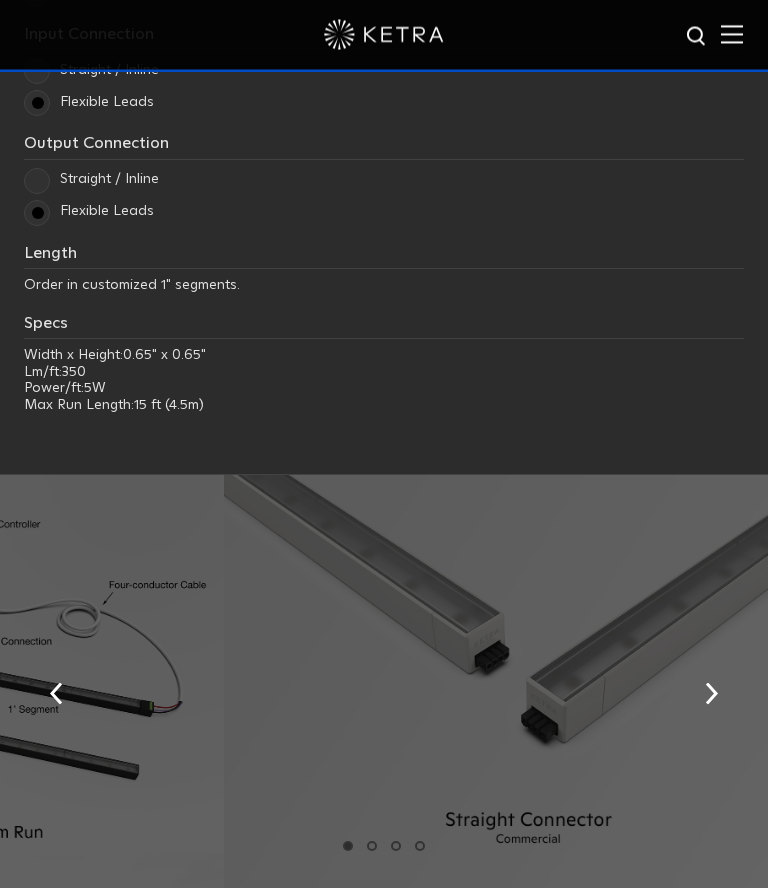 scroll, scrollTop: 3145, scrollLeft: 0, axis: vertical 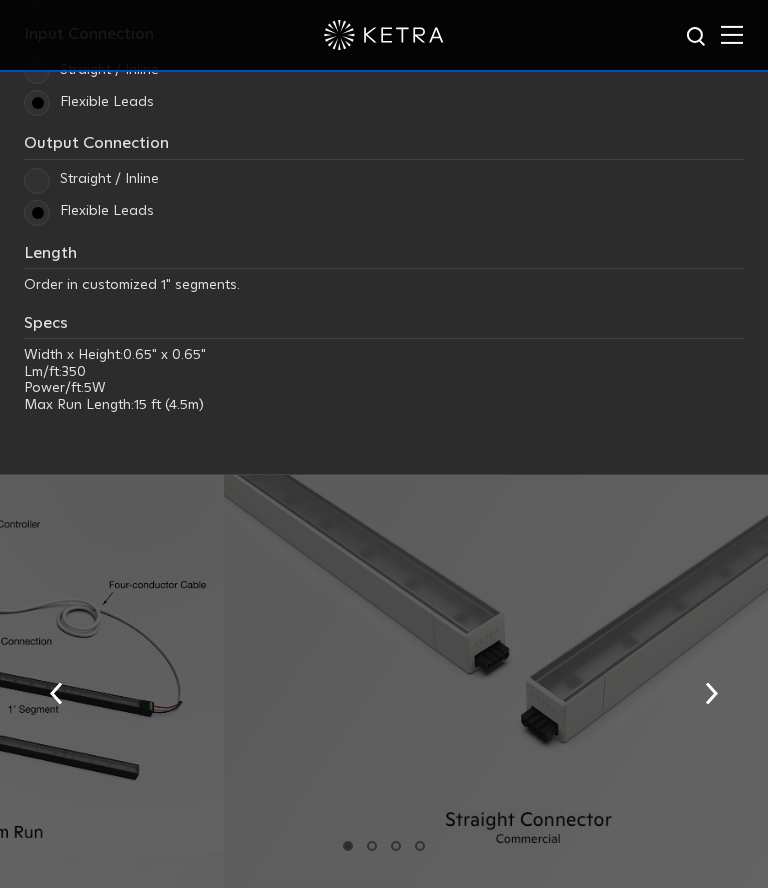 click on "Order in customized 1" segments." at bounding box center [132, 285] 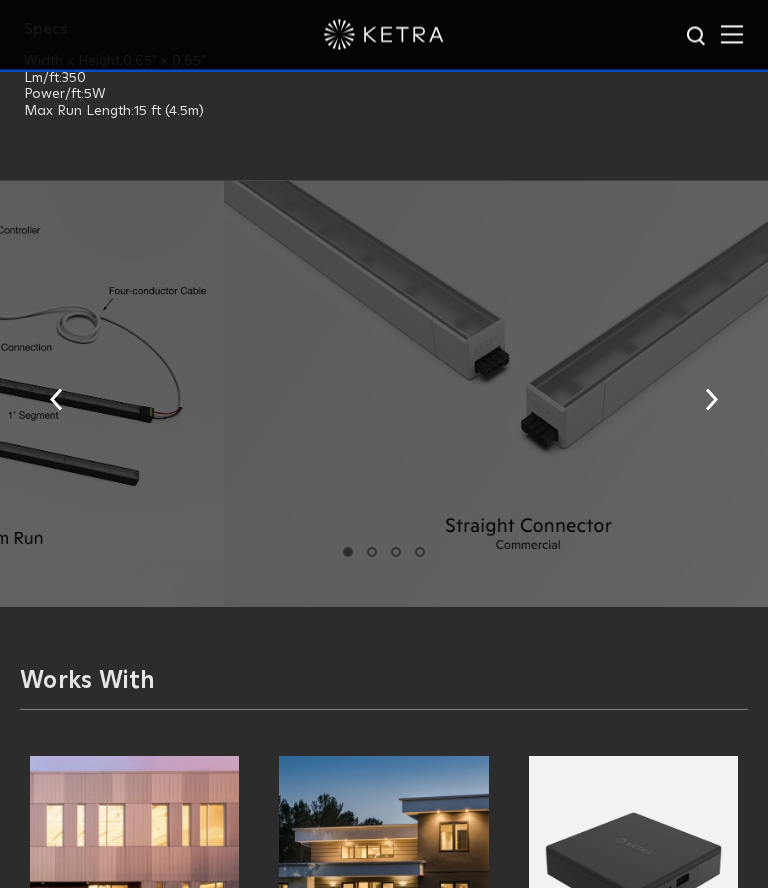 scroll, scrollTop: 3453, scrollLeft: 0, axis: vertical 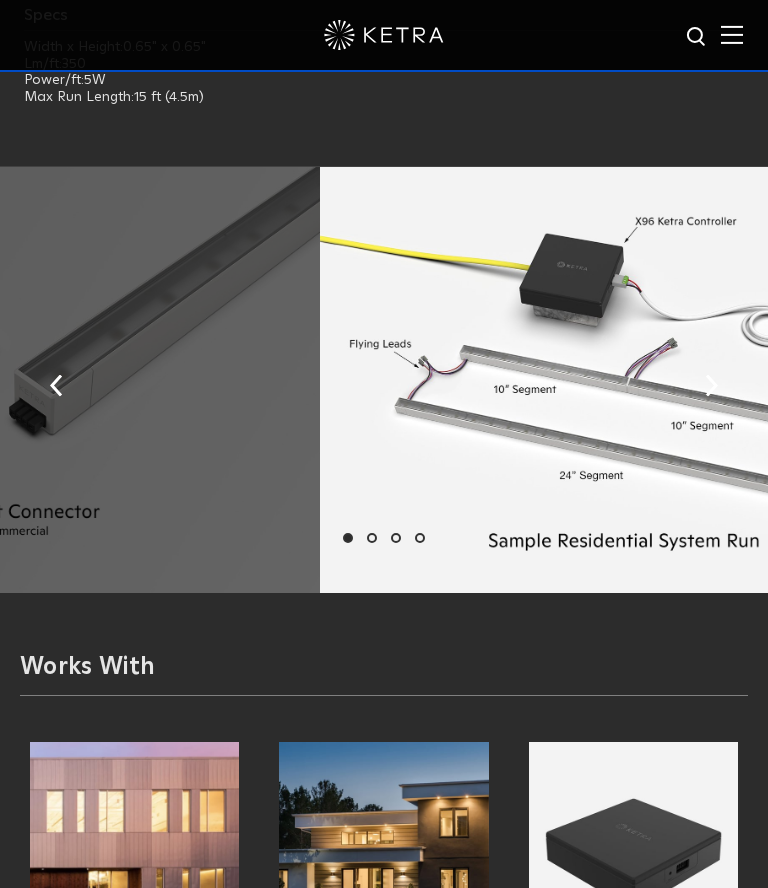 click at bounding box center (711, 386) 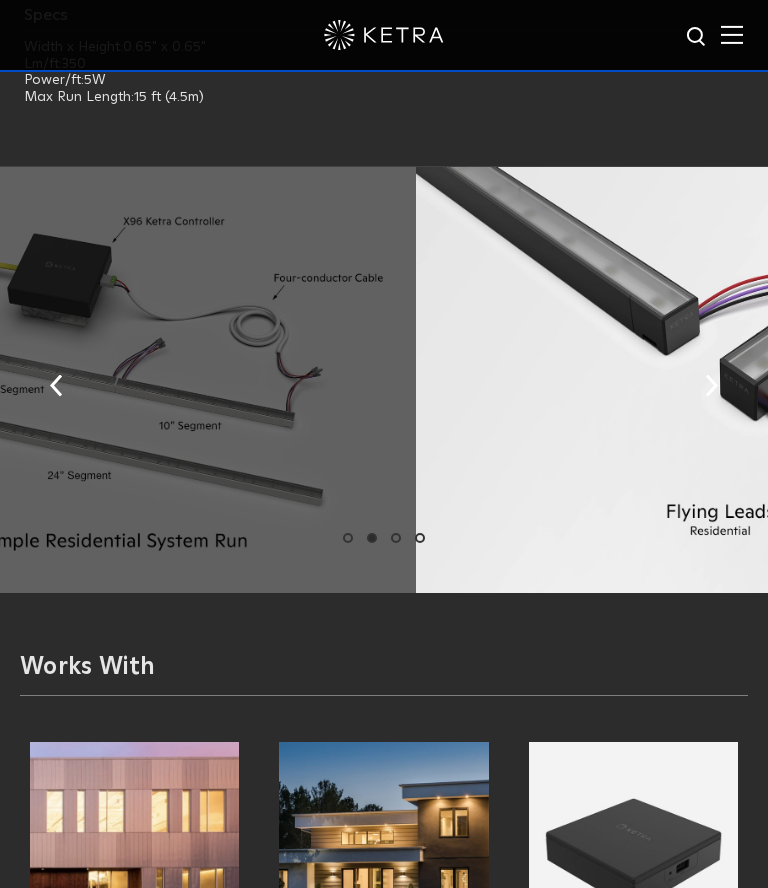 click at bounding box center (711, 384) 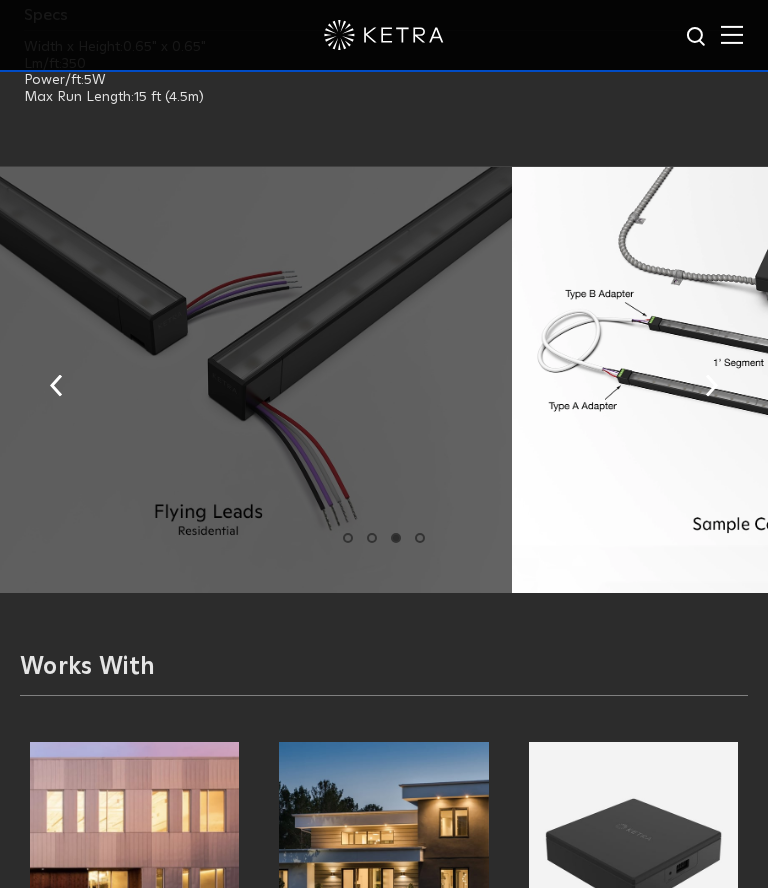 click at bounding box center (711, 384) 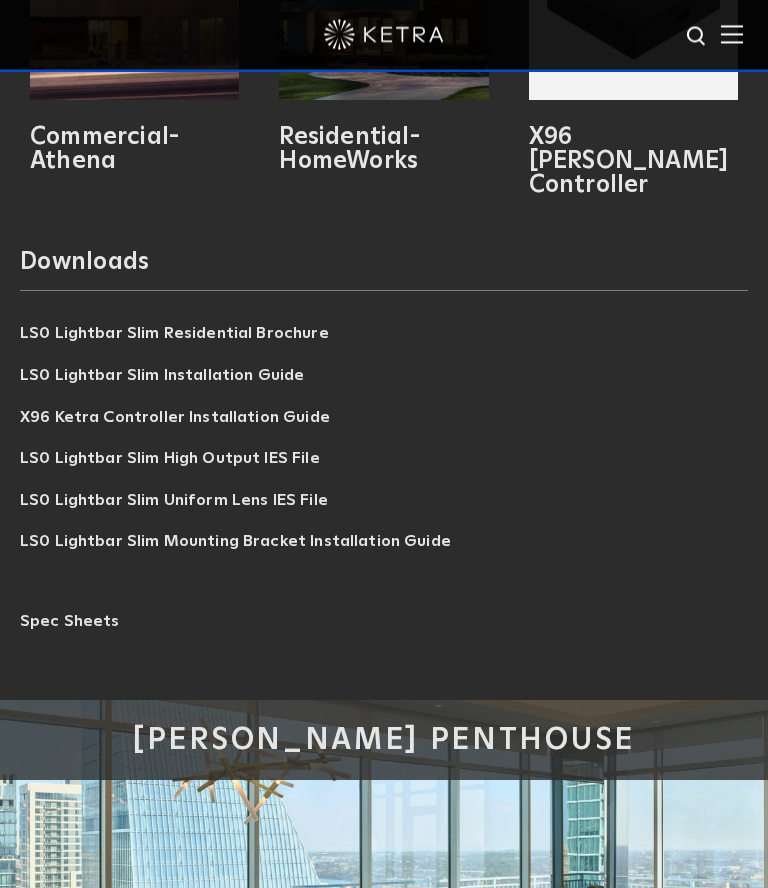 scroll, scrollTop: 4304, scrollLeft: 0, axis: vertical 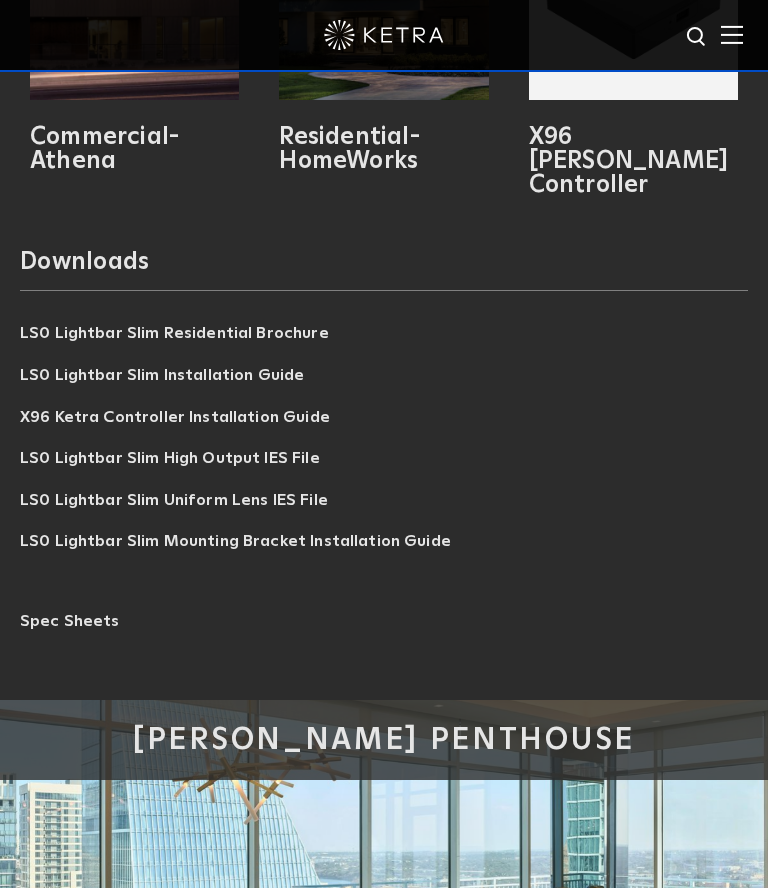 click on "LS0 Lightbar Slim High Output IES File" at bounding box center [170, 460] 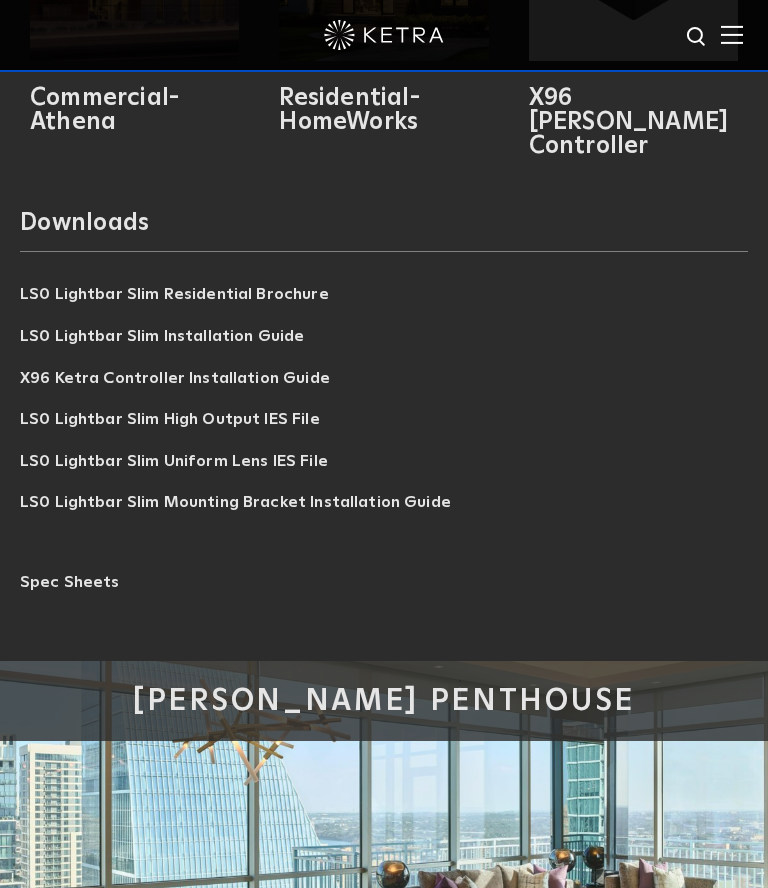 click on "Spec Sheets" at bounding box center [170, 590] 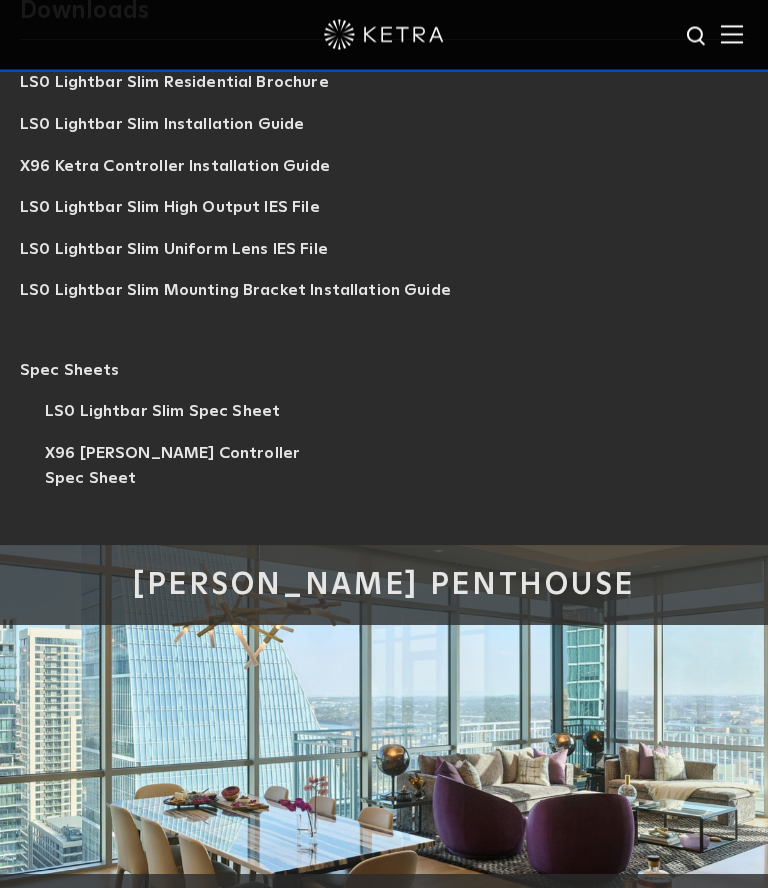 scroll, scrollTop: 4555, scrollLeft: 0, axis: vertical 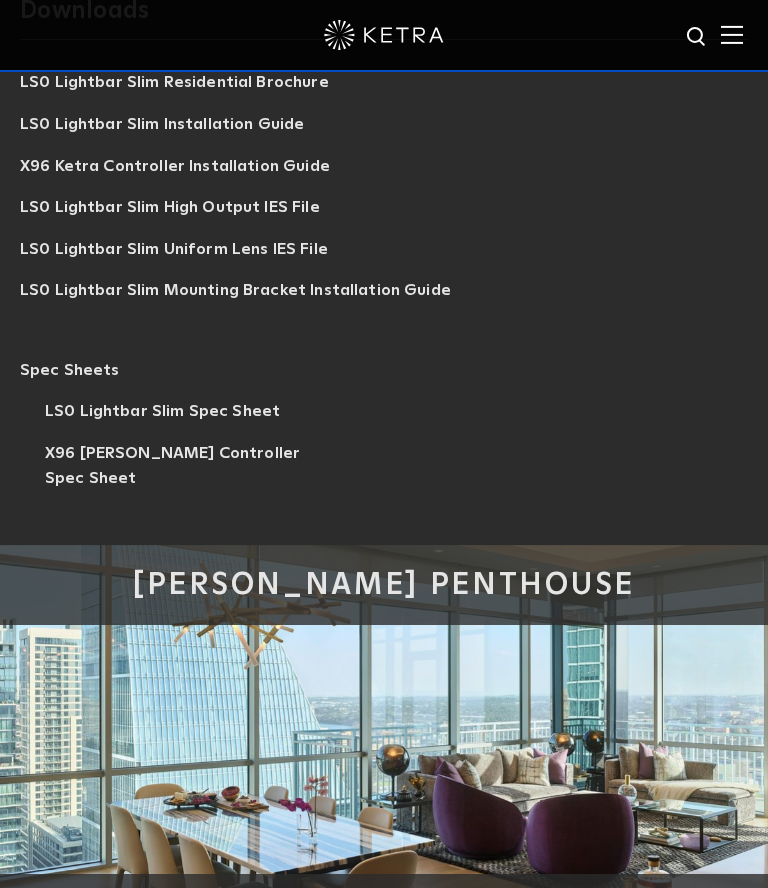 click on "LS0 Lightbar Slim Spec Sheet" at bounding box center (162, 413) 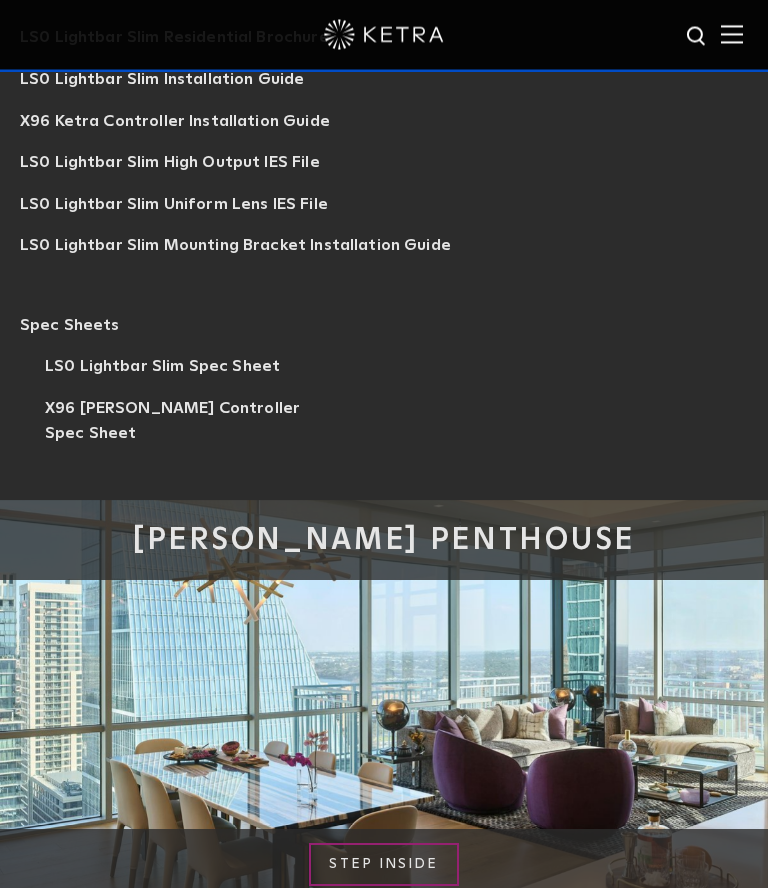 scroll, scrollTop: 4600, scrollLeft: 0, axis: vertical 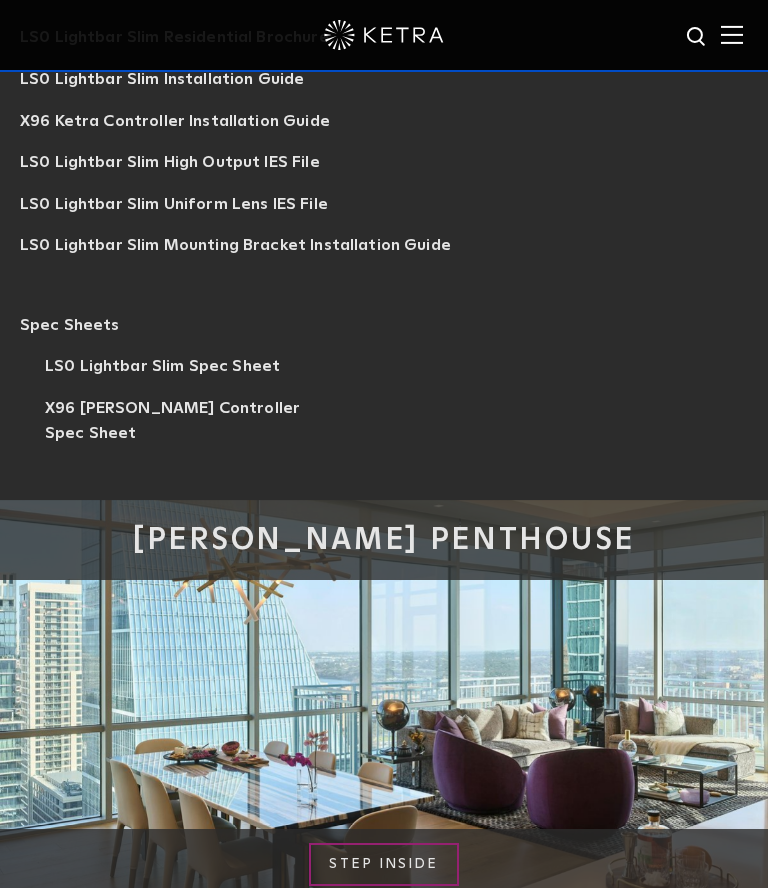 click on "X96 Ketra Controller Spec Sheet" at bounding box center (182, 423) 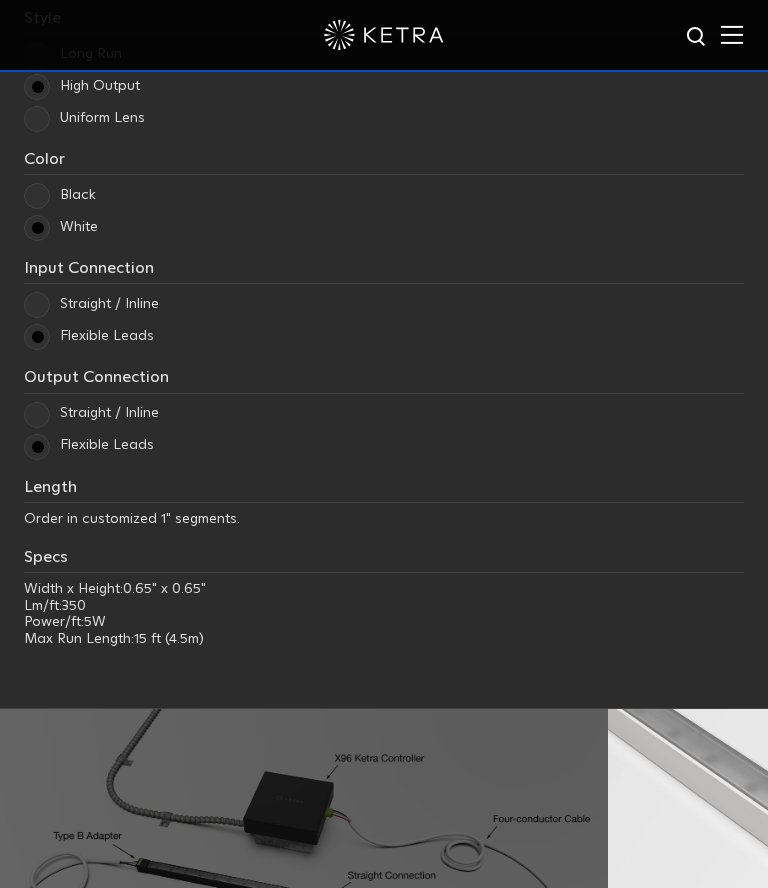 scroll, scrollTop: 2909, scrollLeft: 0, axis: vertical 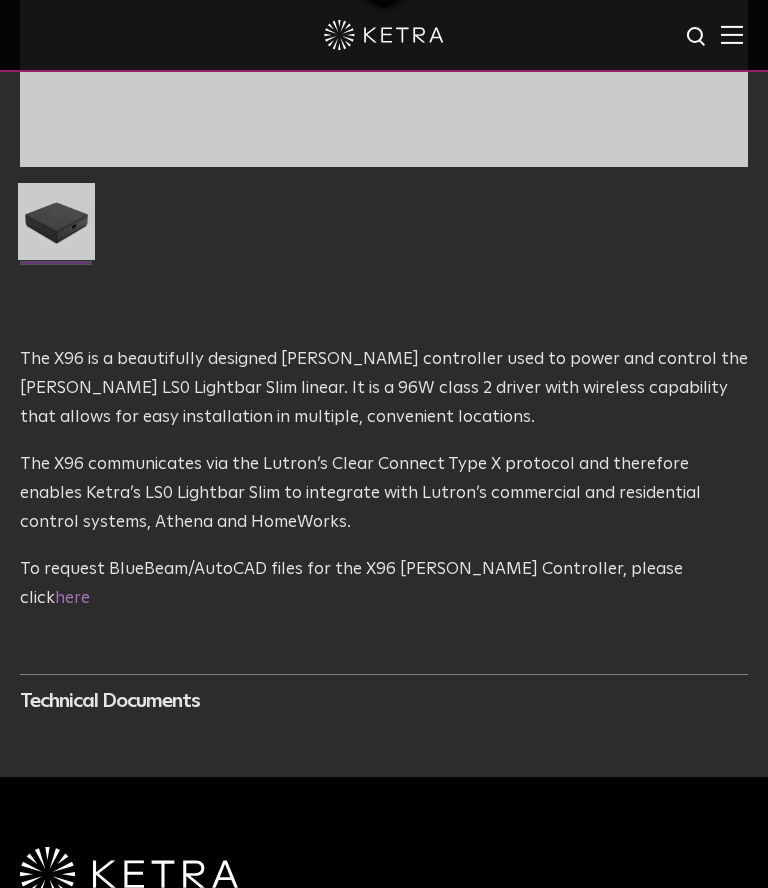 click on "Technical Documents" at bounding box center (384, 701) 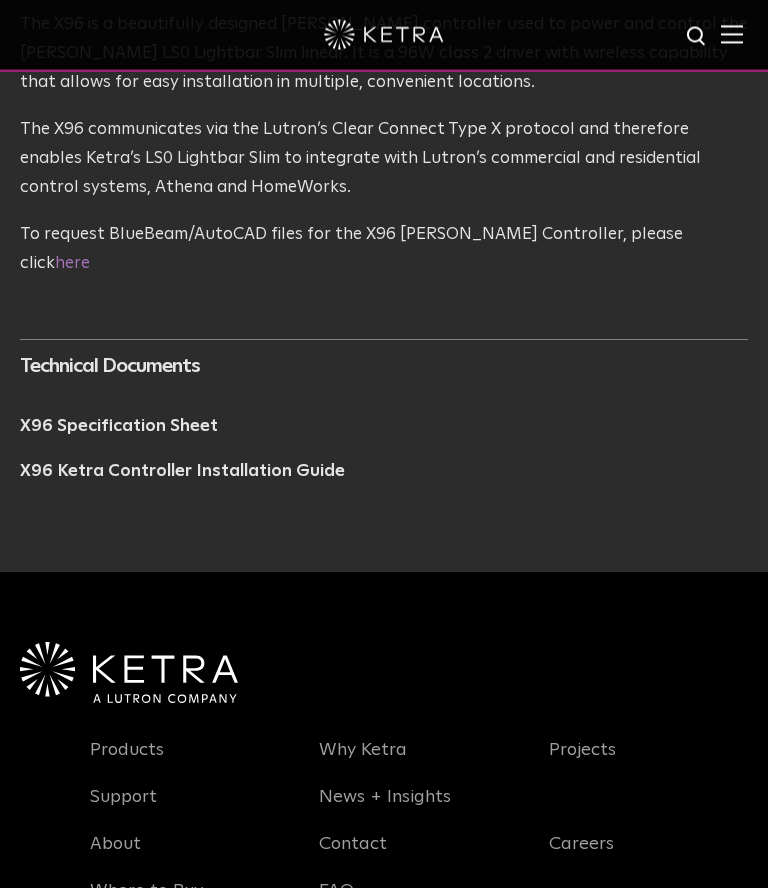 scroll, scrollTop: 1194, scrollLeft: 0, axis: vertical 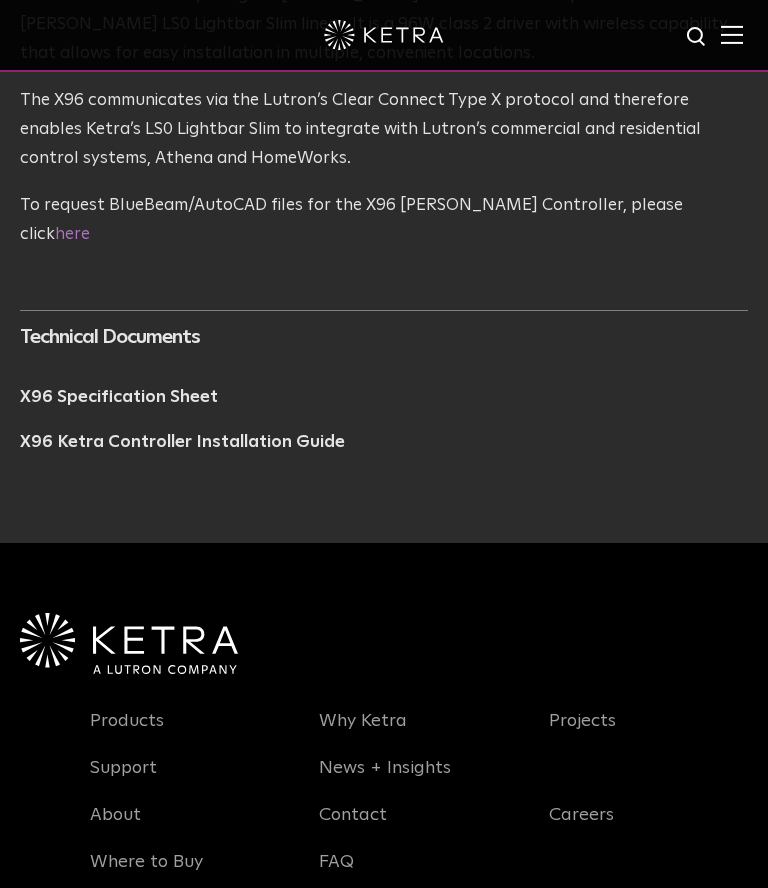 click on "X96 Specification Sheet" at bounding box center (119, 397) 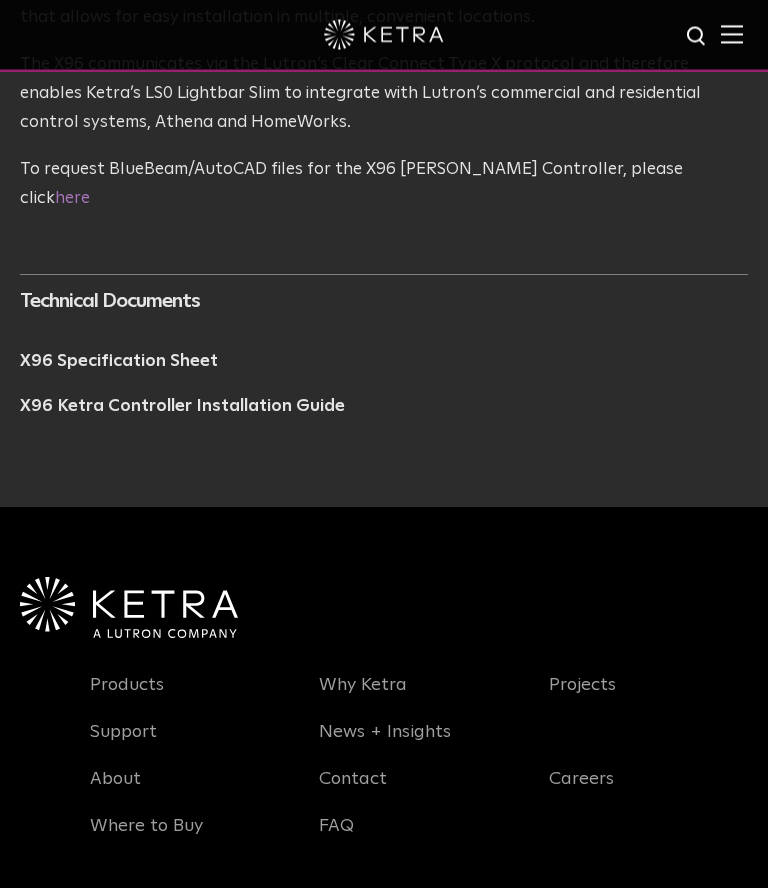 scroll, scrollTop: 1258, scrollLeft: 0, axis: vertical 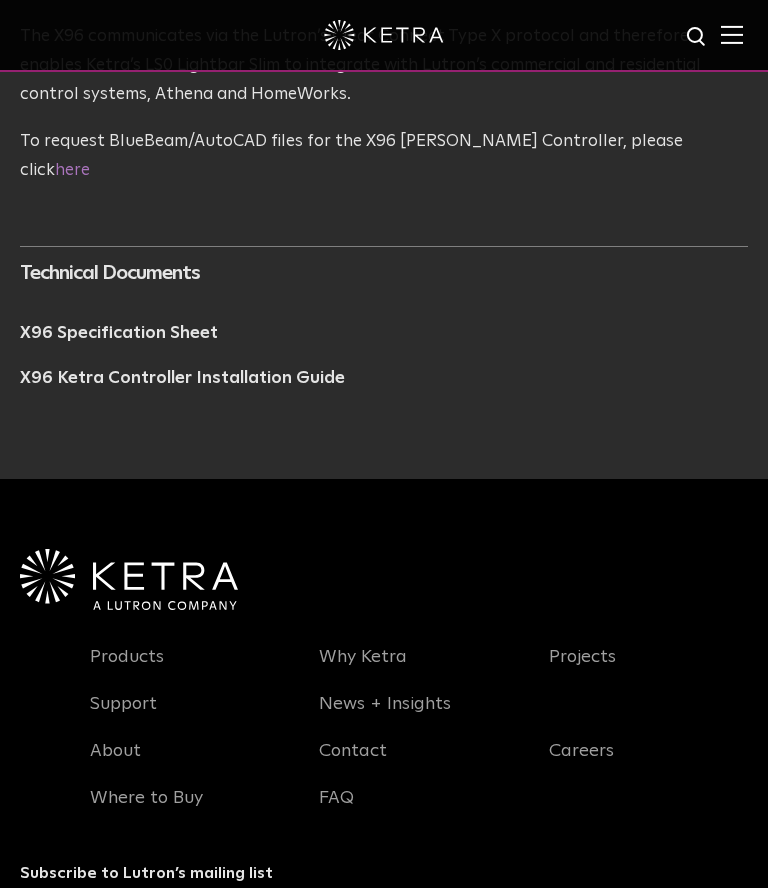 click on "X96 Ketra Controller Installation Guide" at bounding box center [182, 378] 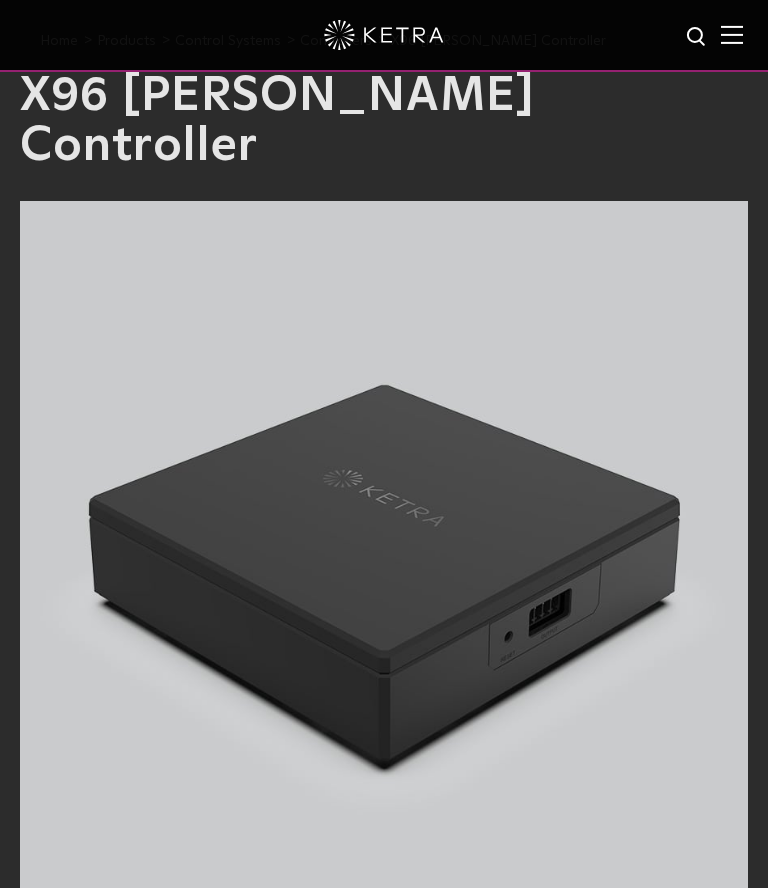 scroll, scrollTop: 0, scrollLeft: 0, axis: both 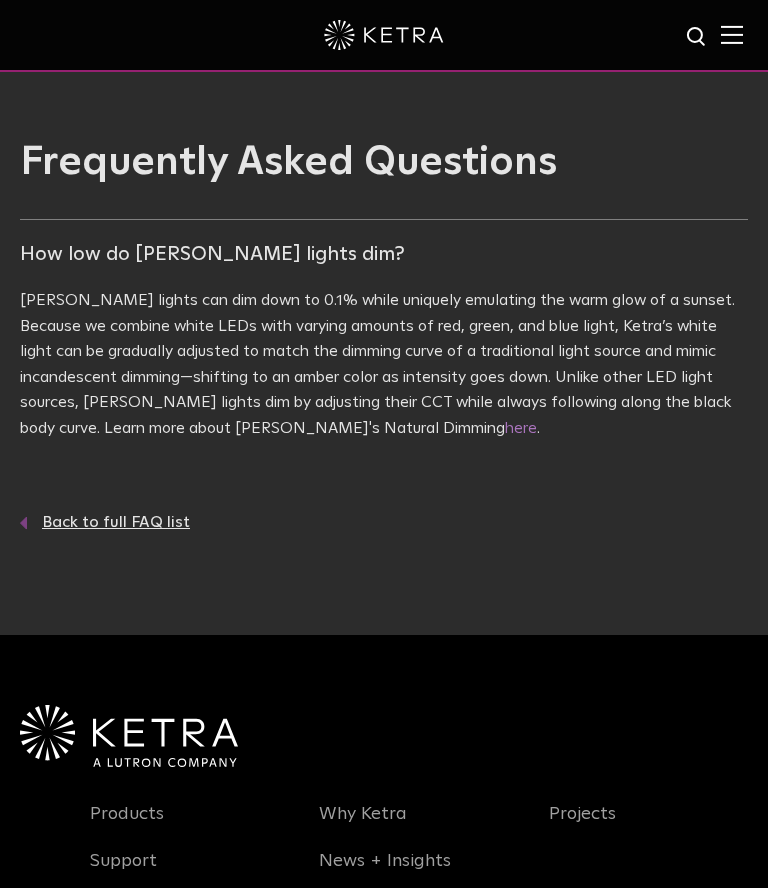 click on "[PERSON_NAME] lights can dim down to 0.1% while uniquely emulating the warm glow of a sunset. Because we combine white LEDs with varying amounts of red, green, and blue light, Ketra’s white light can be gradually adjusted to match the dimming curve of a traditional light source and mimic incandescent dimming—shifting to an amber color as intensity goes down. Unlike other LED light sources, [PERSON_NAME] lights dim by adjusting their CCT while always following along the black body curve. Learn more about Ketra's Natural Dimming  here ." at bounding box center (384, 365) 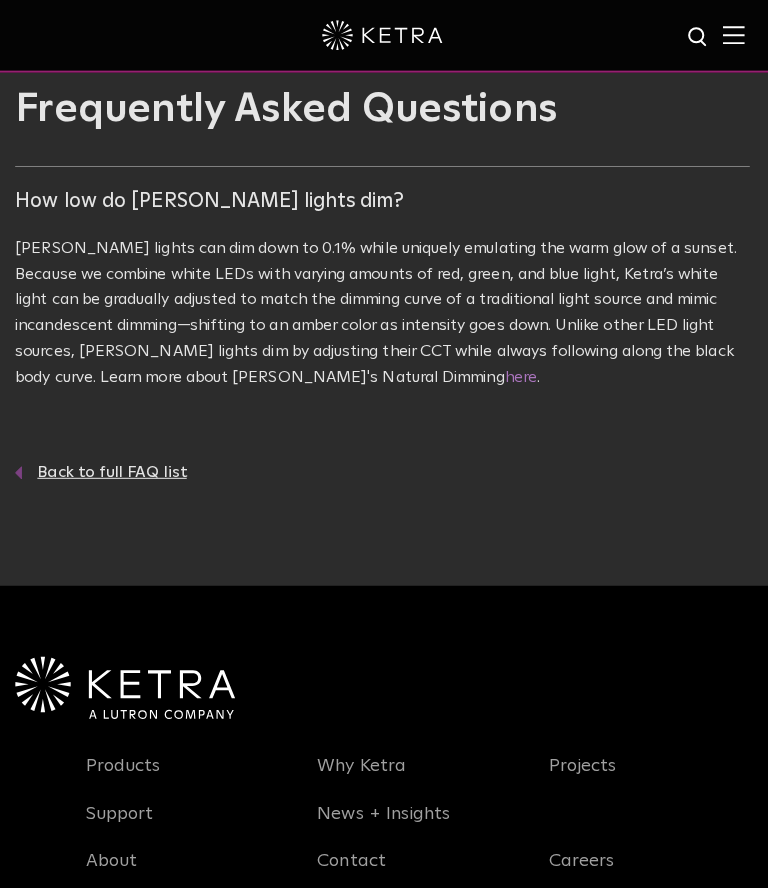 scroll, scrollTop: 57, scrollLeft: 0, axis: vertical 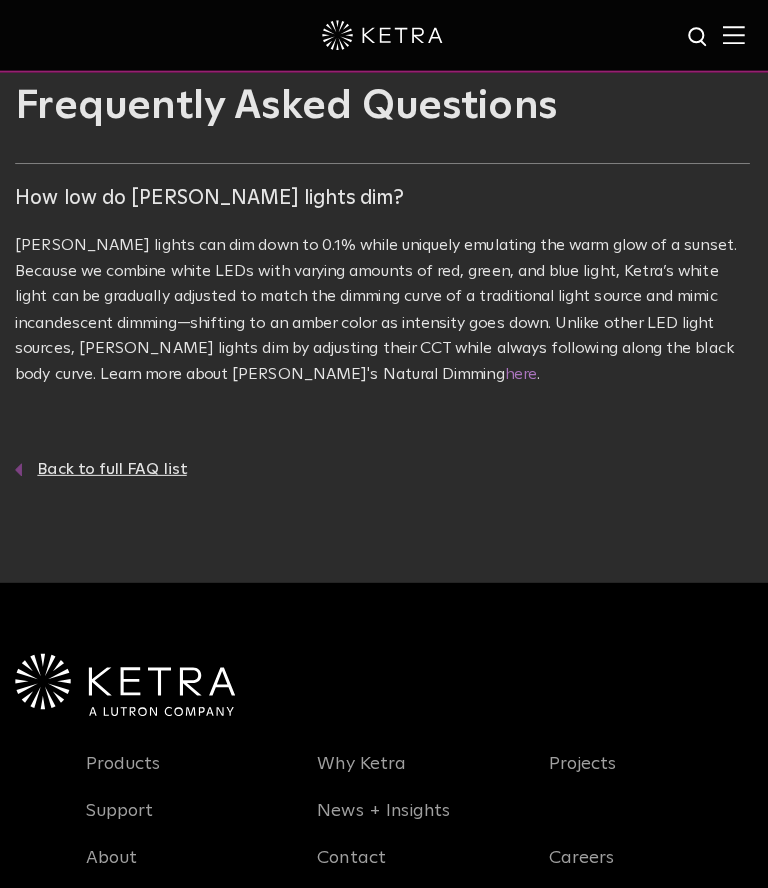 click on "Ketra lights can dim down to 0.1% while uniquely emulating the warm glow of a sunset. Because we combine white LEDs with varying amounts of red, green, and blue light, Ketra’s white light can be gradually adjusted to match the dimming curve of a traditional light source and mimic incandescent dimming—shifting to an amber color as intensity goes down. Unlike other LED light sources, Ketra lights dim by adjusting their CCT while always following along the black body curve. Learn more about Ketra's Natural Dimming  here ." at bounding box center (384, 308) 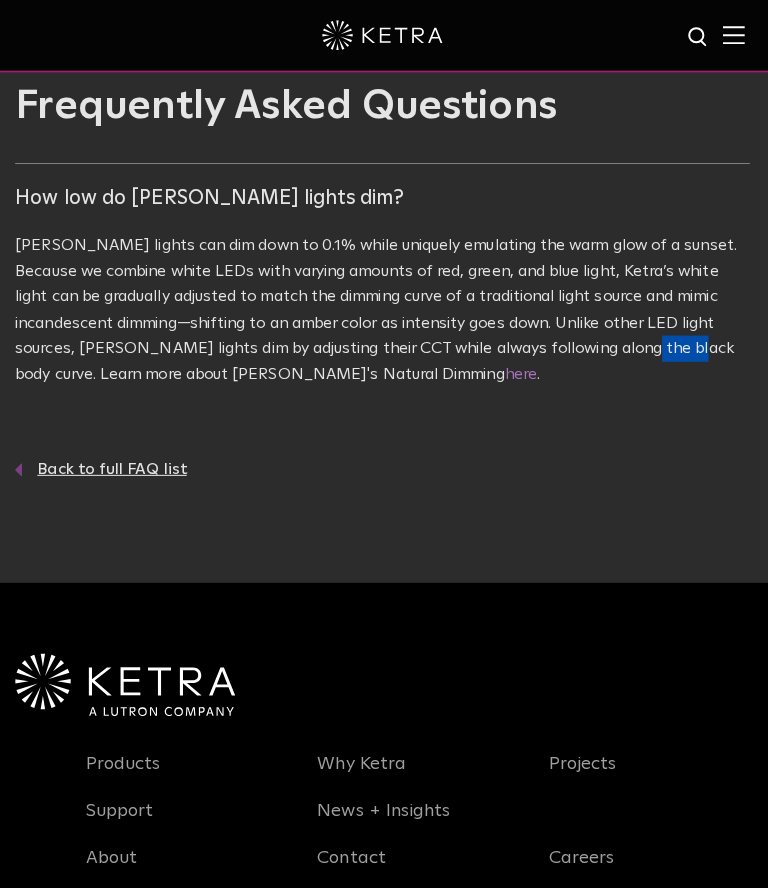 click on "Ketra lights can dim down to 0.1% while uniquely emulating the warm glow of a sunset. Because we combine white LEDs with varying amounts of red, green, and blue light, Ketra’s white light can be gradually adjusted to match the dimming curve of a traditional light source and mimic incandescent dimming—shifting to an amber color as intensity goes down. Unlike other LED light sources, Ketra lights dim by adjusting their CCT while always following along the black body curve. Learn more about Ketra's Natural Dimming  here ." at bounding box center (384, 308) 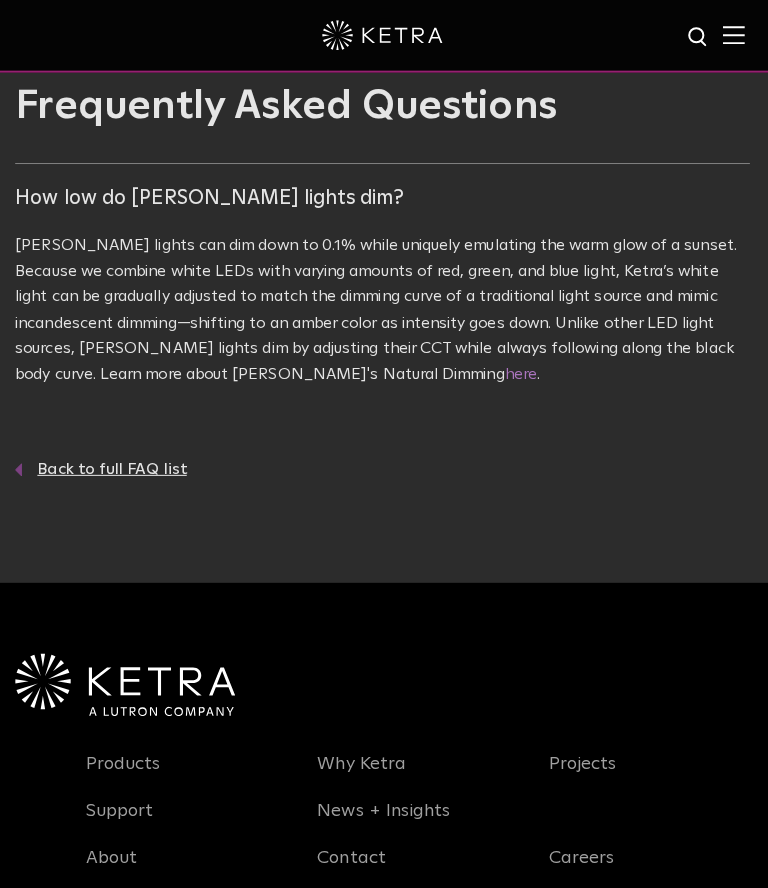 click on "Ketra lights can dim down to 0.1% while uniquely emulating the warm glow of a sunset. Because we combine white LEDs with varying amounts of red, green, and blue light, Ketra’s white light can be gradually adjusted to match the dimming curve of a traditional light source and mimic incandescent dimming—shifting to an amber color as intensity goes down. Unlike other LED light sources, Ketra lights dim by adjusting their CCT while always following along the black body curve. Learn more about Ketra's Natural Dimming  here ." at bounding box center [384, 308] 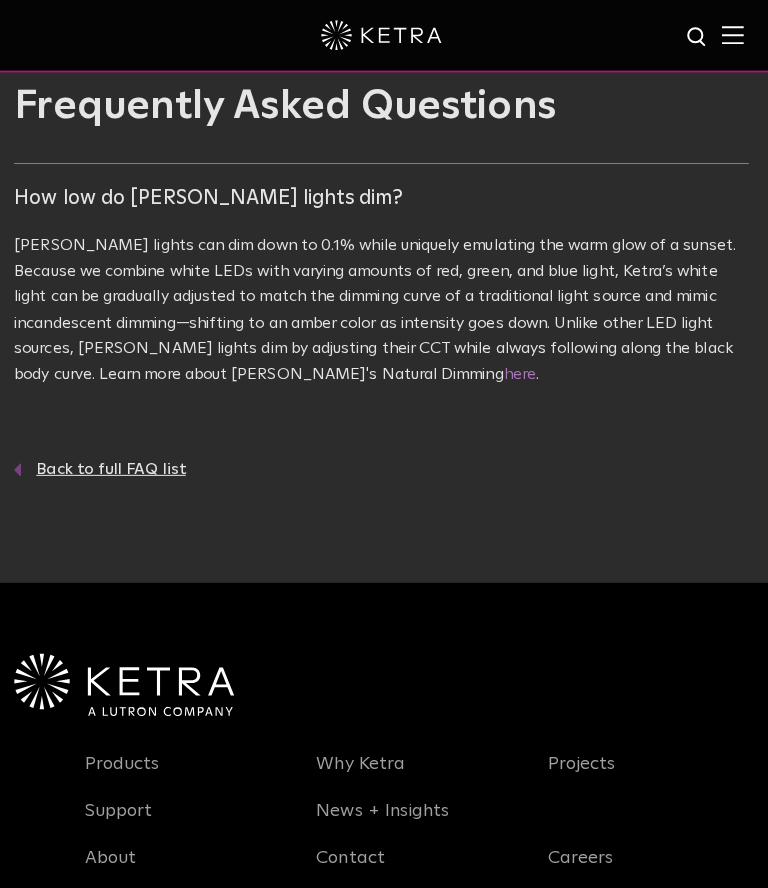 click on "Ketra lights can dim down to 0.1% while uniquely emulating the warm glow of a sunset. Because we combine white LEDs with varying amounts of red, green, and blue light, Ketra’s white light can be gradually adjusted to match the dimming curve of a traditional light source and mimic incandescent dimming—shifting to an amber color as intensity goes down. Unlike other LED light sources, Ketra lights dim by adjusting their CCT while always following along the black body curve. Learn more about Ketra's Natural Dimming  here ." at bounding box center (384, 308) 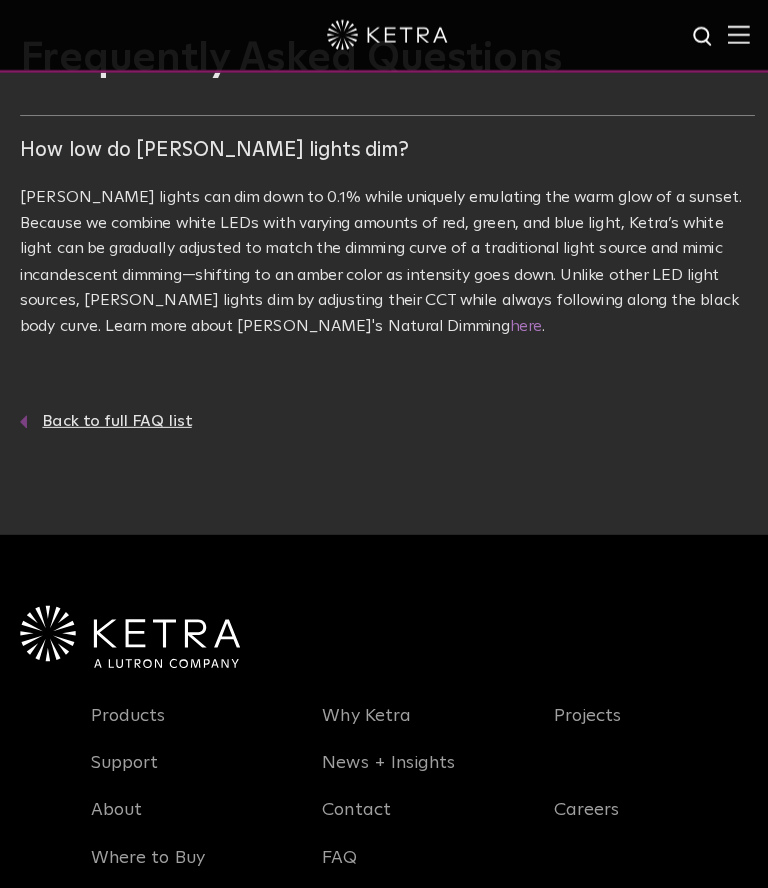 scroll, scrollTop: 105, scrollLeft: 0, axis: vertical 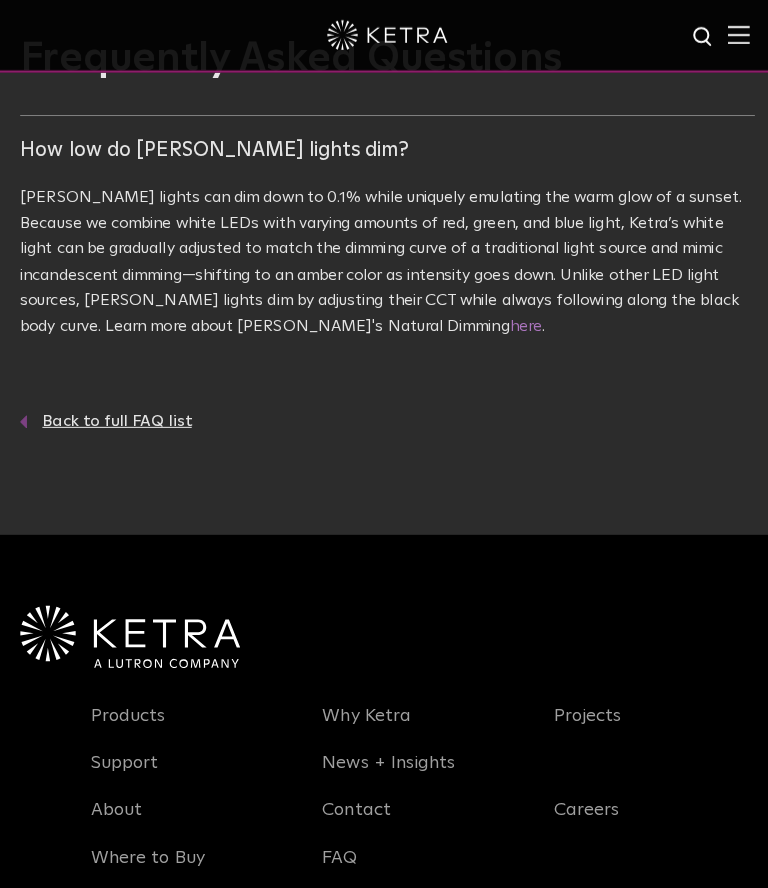 click on "Back to full FAQ list" at bounding box center [384, 418] 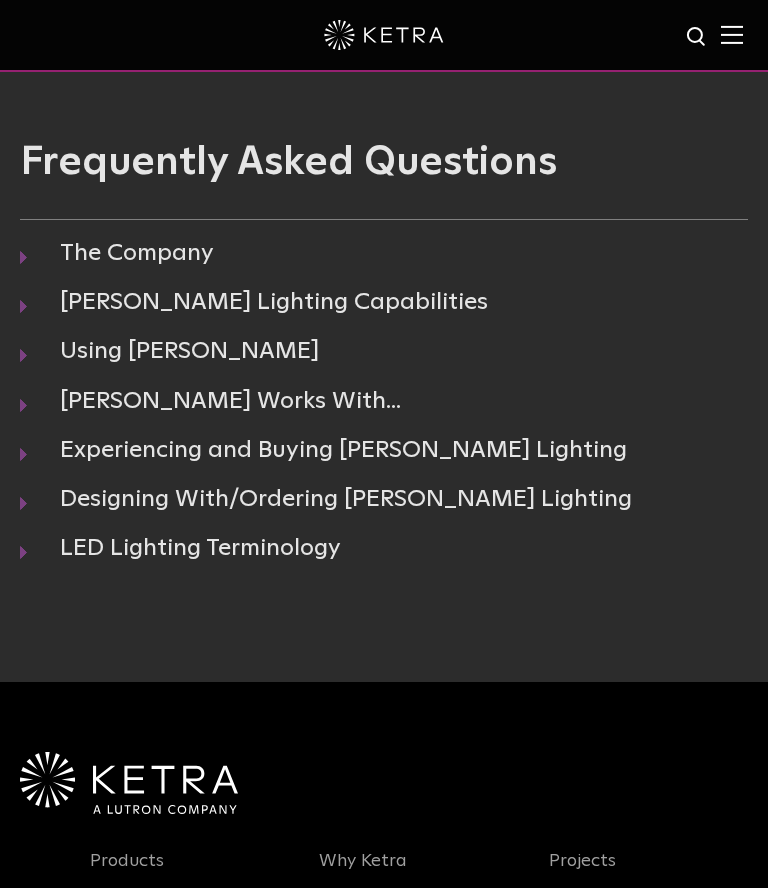 scroll, scrollTop: 0, scrollLeft: -8, axis: horizontal 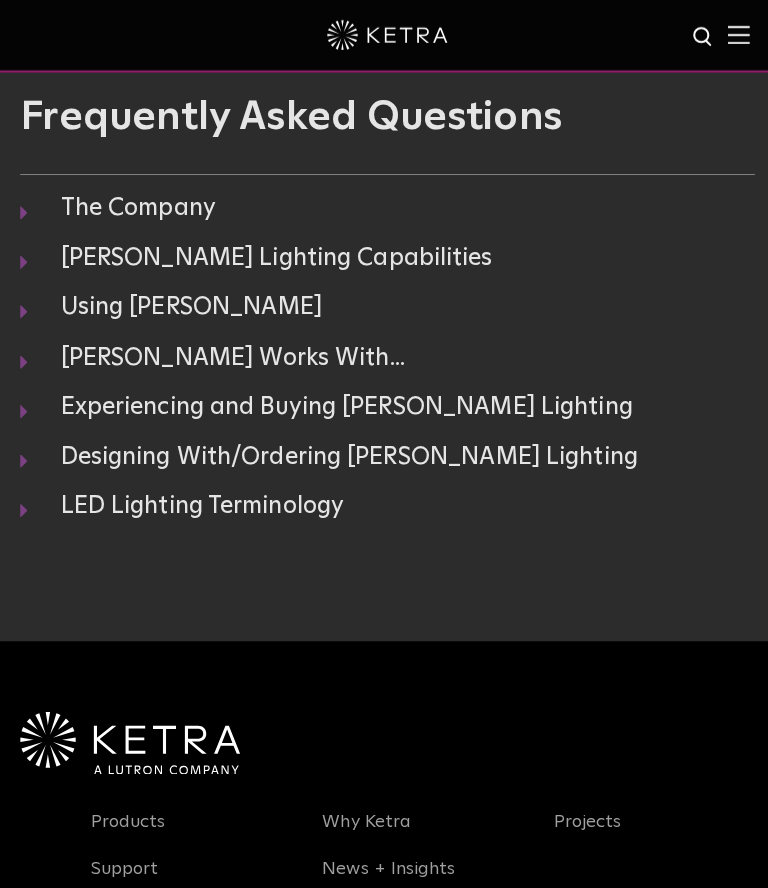 click on "Experiencing and Buying [PERSON_NAME] Lighting" at bounding box center (384, 404) 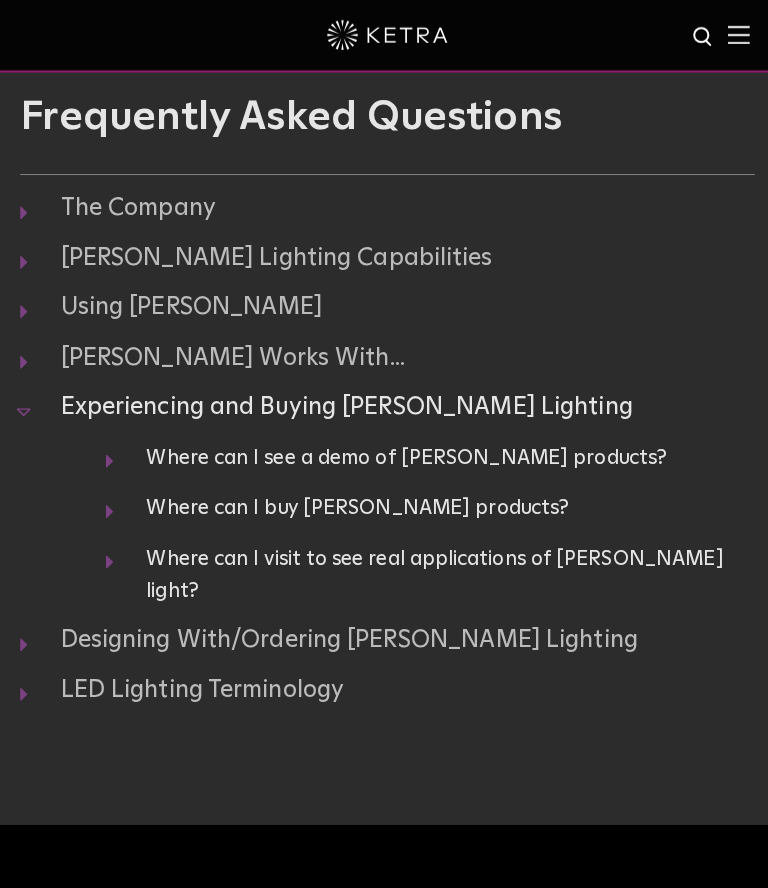 click on "Where can I see a demo of [PERSON_NAME] products?" at bounding box center (426, 454) 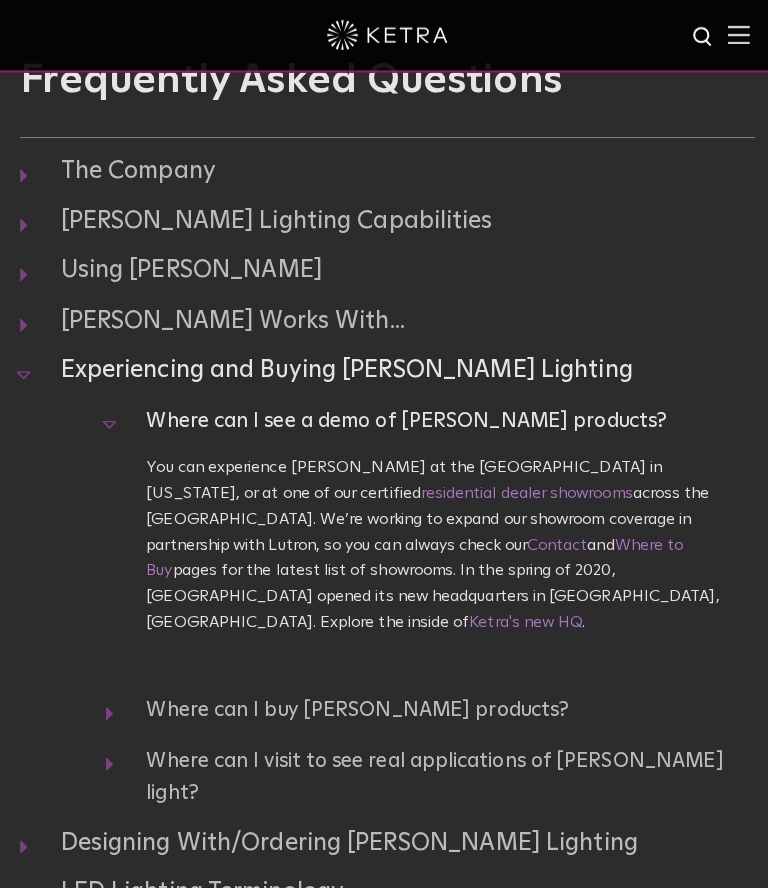scroll, scrollTop: 85, scrollLeft: 0, axis: vertical 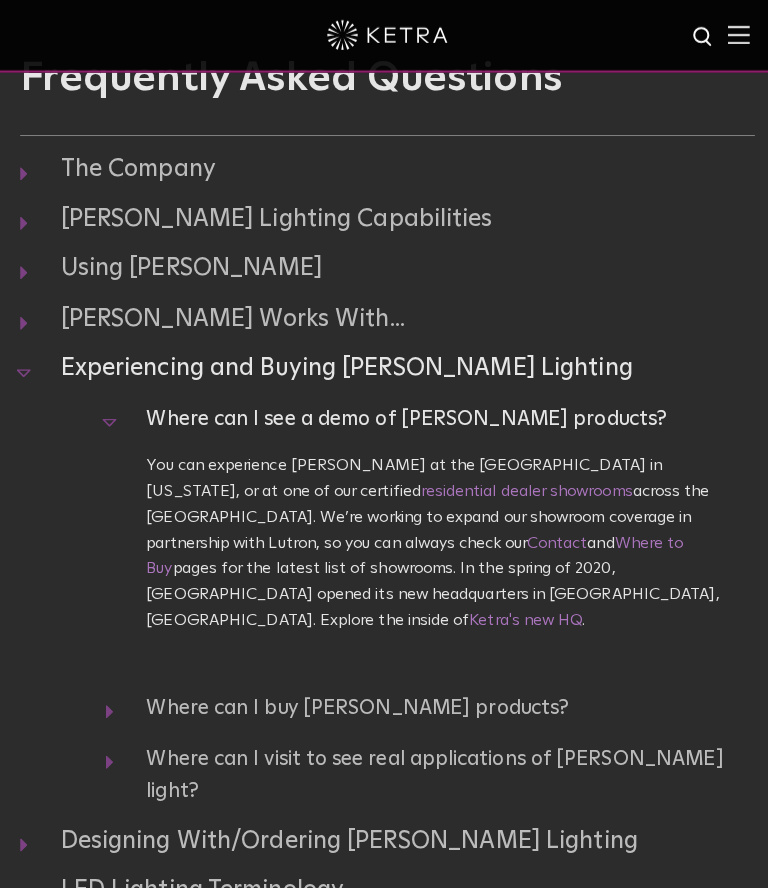 click on "Where can I buy [PERSON_NAME] products?" at bounding box center (426, 702) 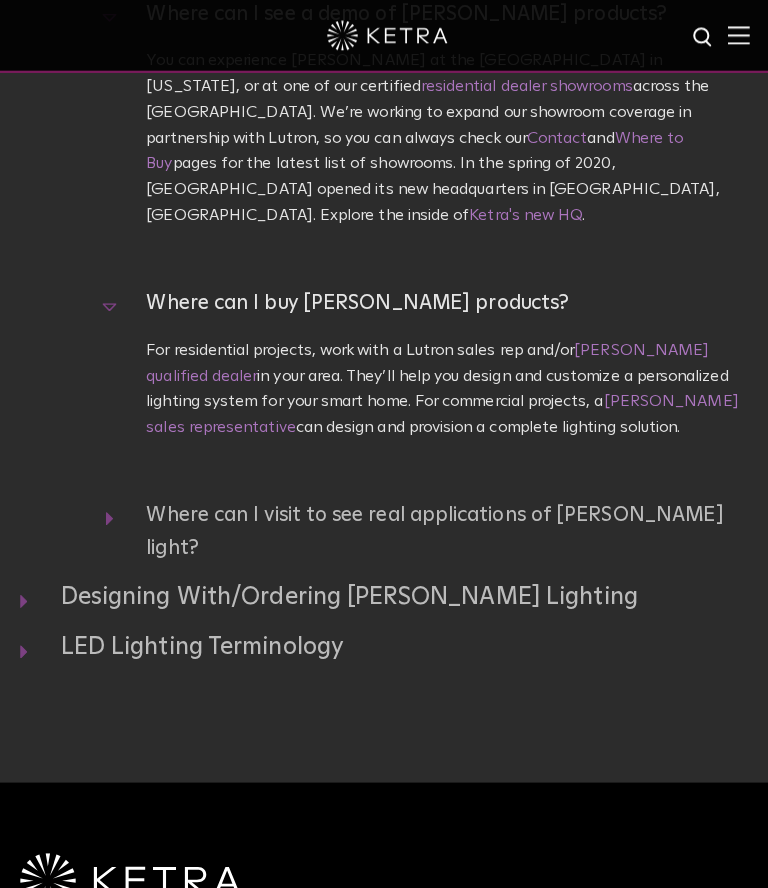 scroll, scrollTop: 487, scrollLeft: 0, axis: vertical 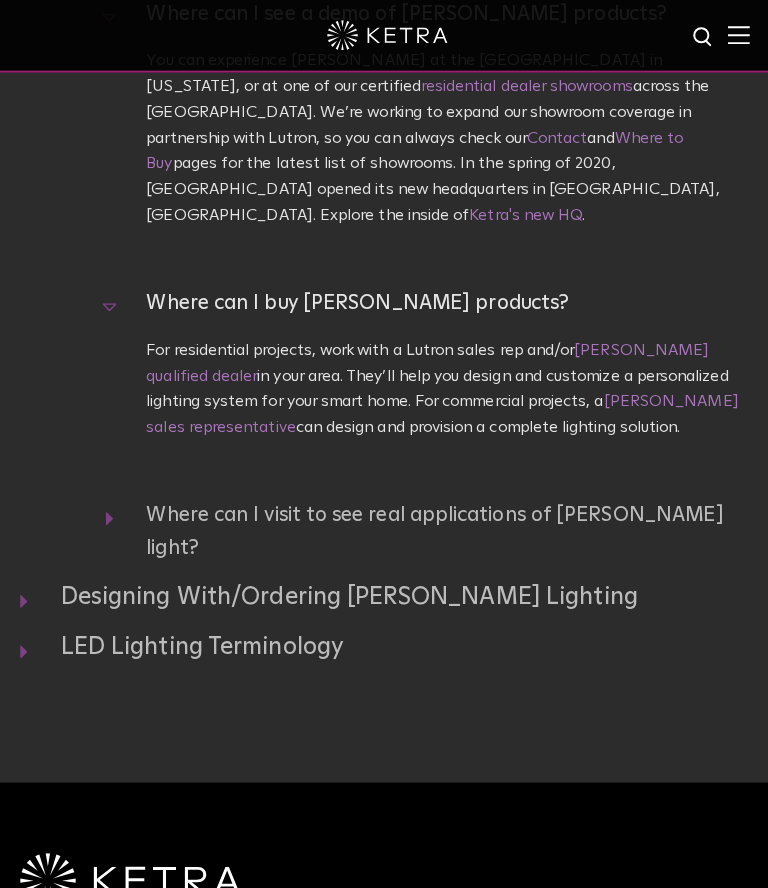 click on "Where can I visit to see real applications of [PERSON_NAME] light?" at bounding box center (426, 526) 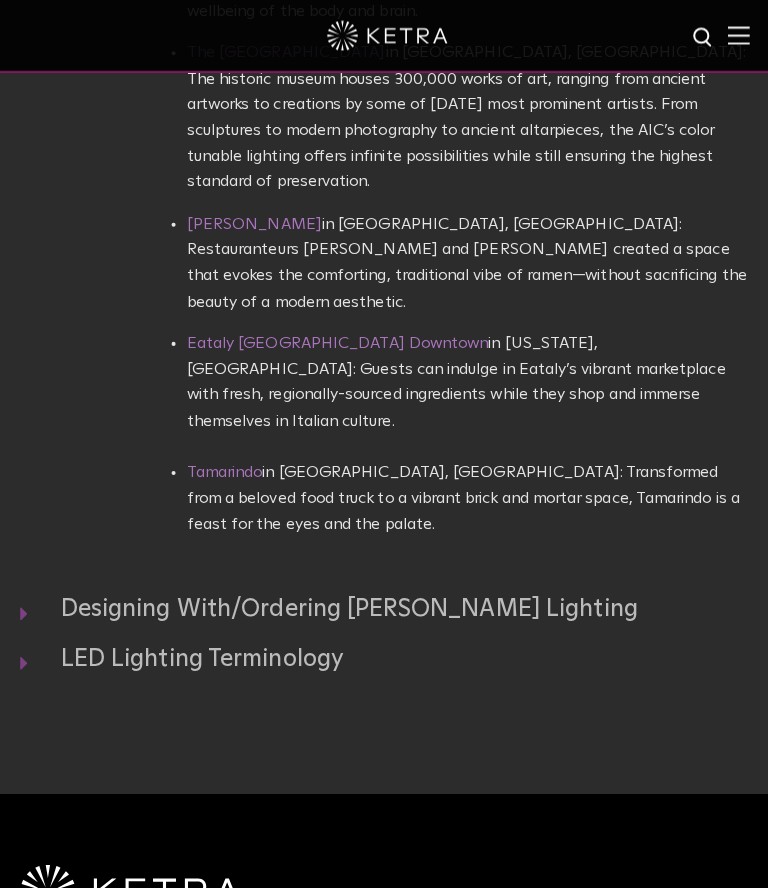 scroll, scrollTop: 1279, scrollLeft: 0, axis: vertical 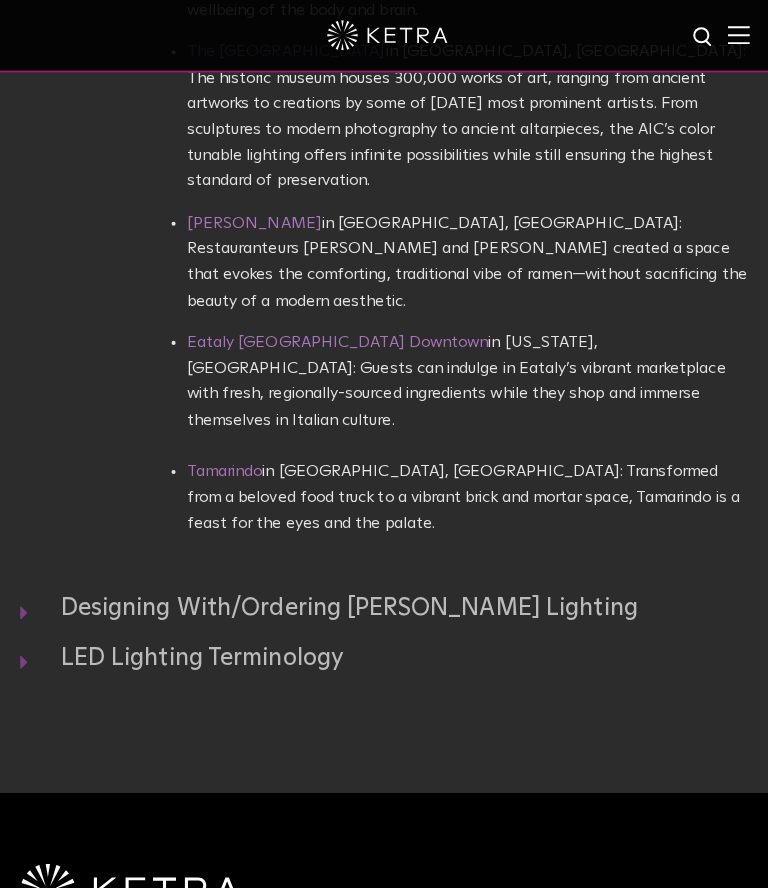 click on "Designing With/Ordering [PERSON_NAME] Lighting" at bounding box center (384, 603) 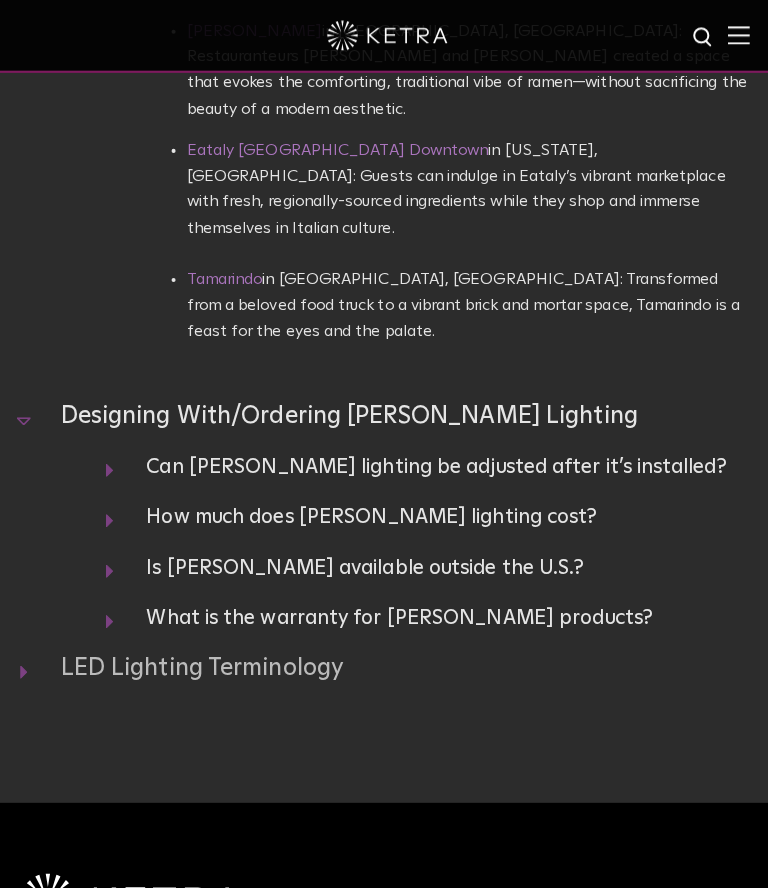 scroll, scrollTop: 1470, scrollLeft: 0, axis: vertical 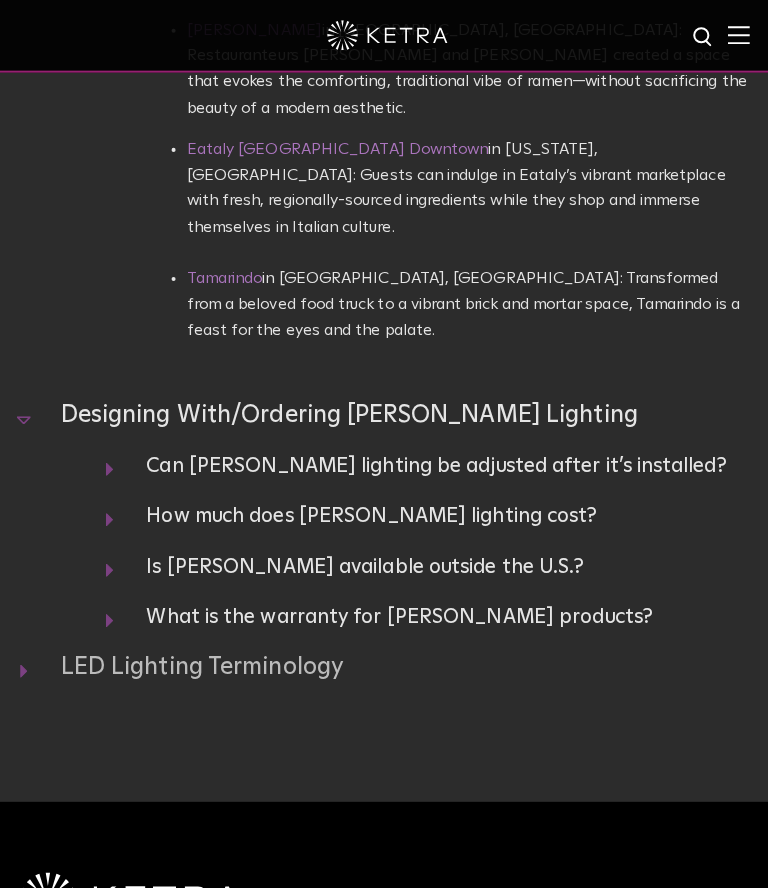 click on "Can [PERSON_NAME] lighting be adjusted after it’s installed?" at bounding box center (426, 462) 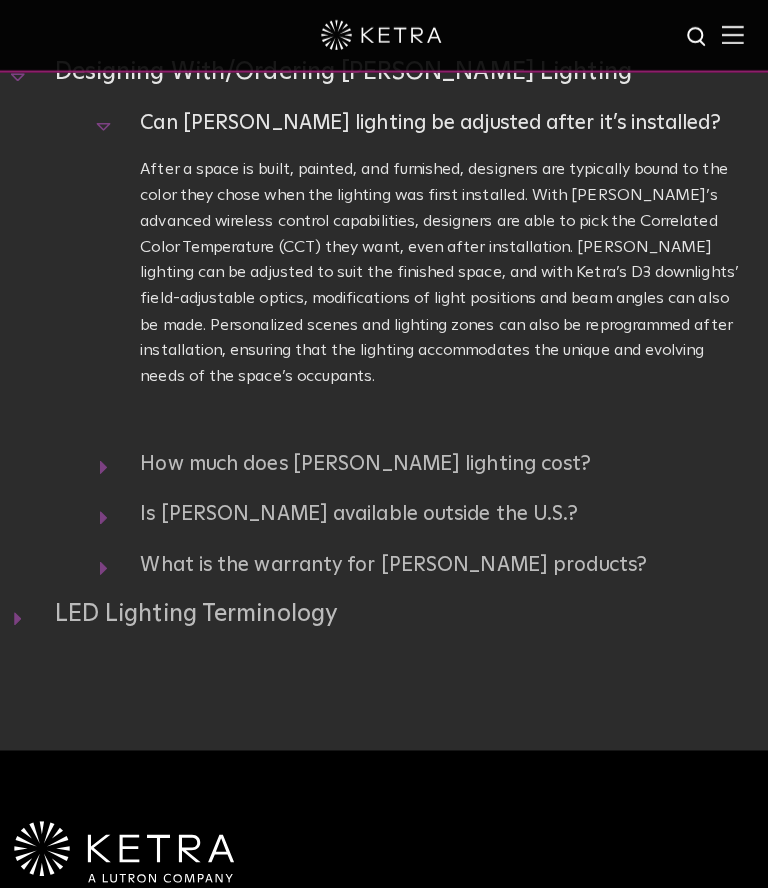 scroll, scrollTop: 1810, scrollLeft: 0, axis: vertical 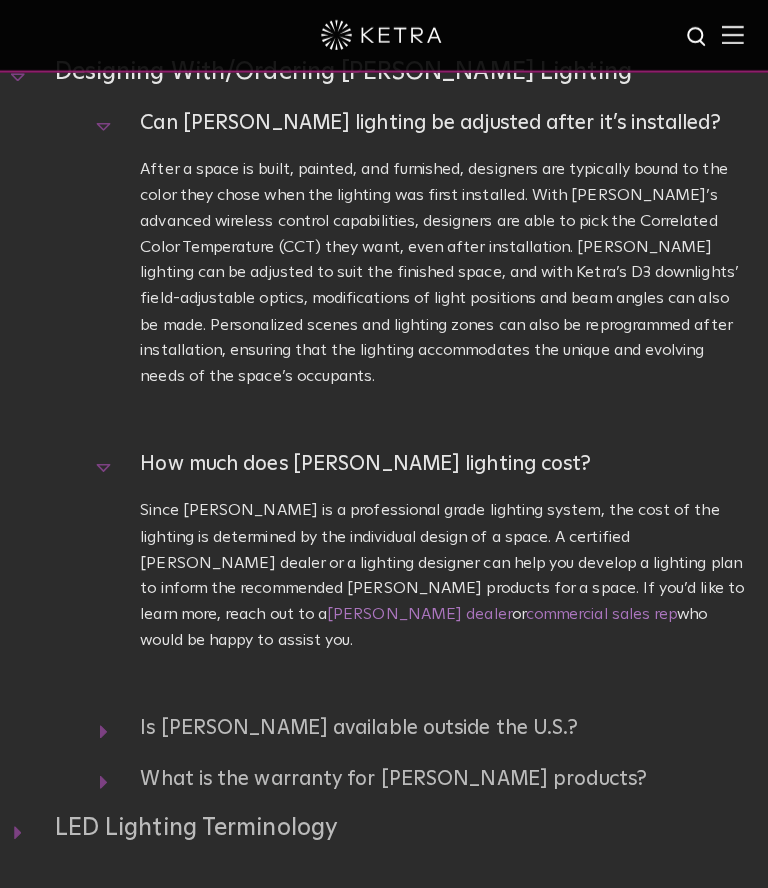 click on "LED Lighting Terminology" at bounding box center [384, 821] 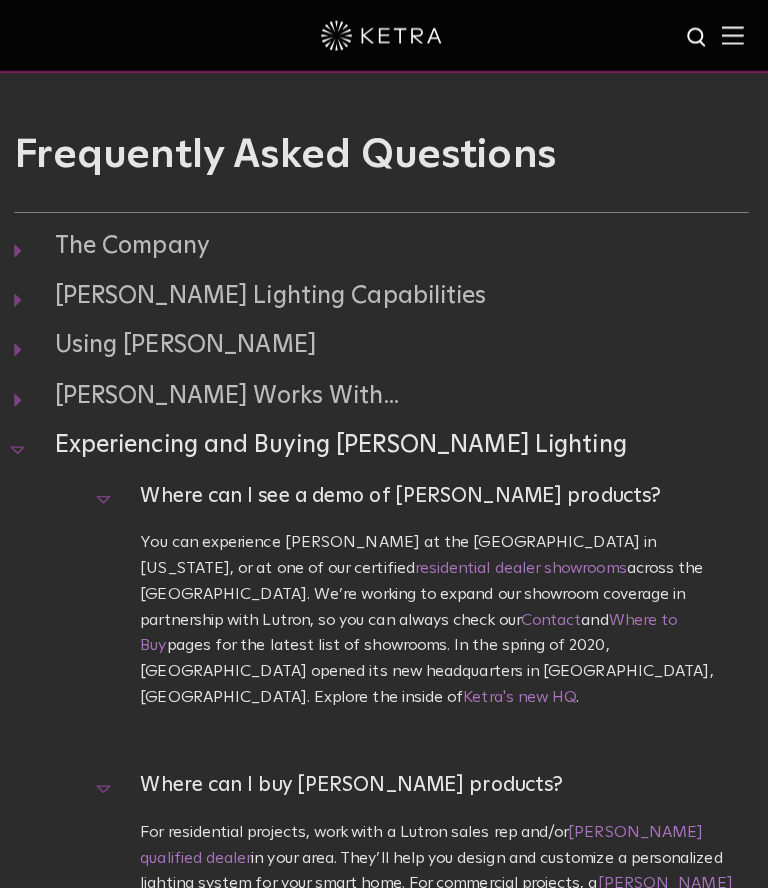 scroll, scrollTop: 0, scrollLeft: 0, axis: both 